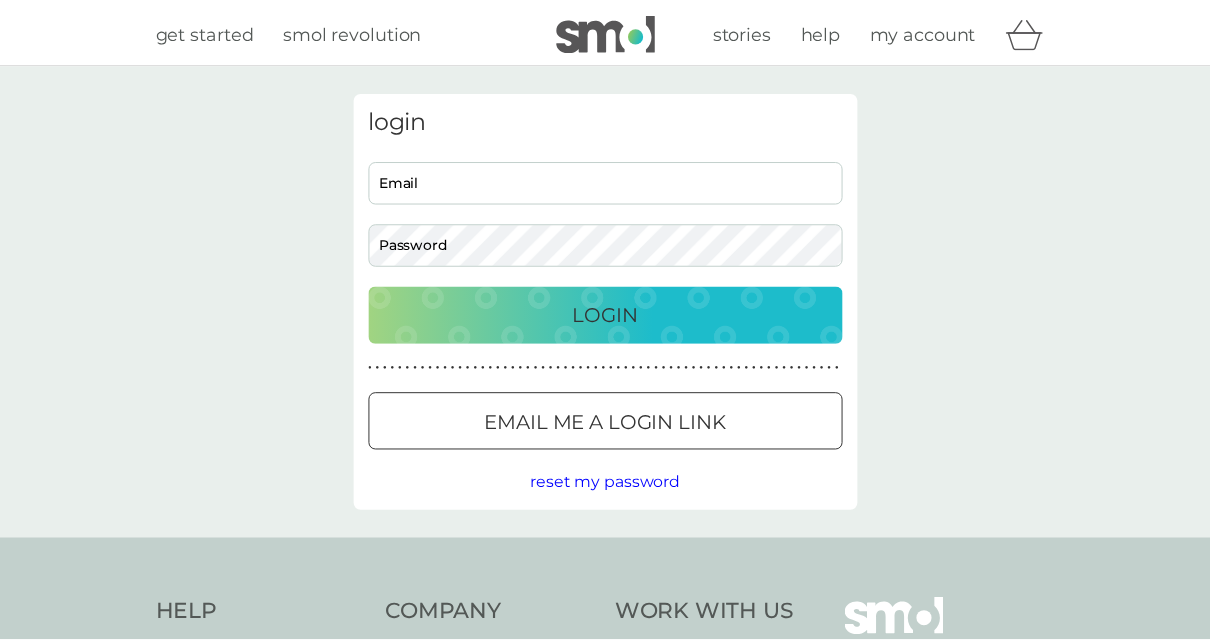 scroll, scrollTop: 0, scrollLeft: 0, axis: both 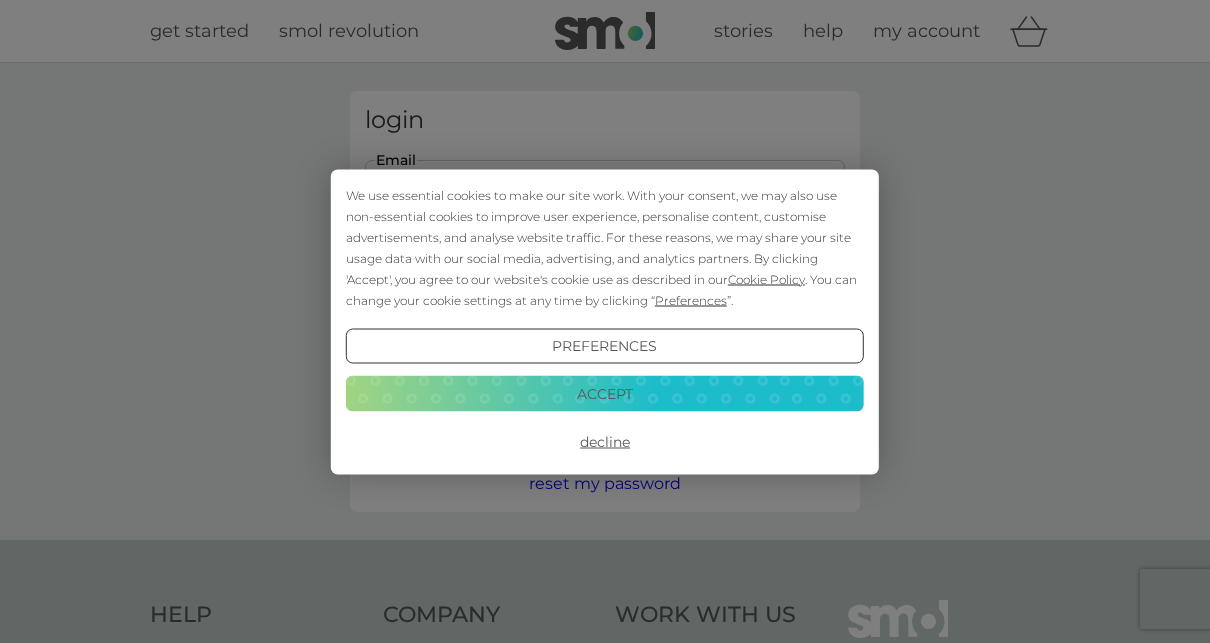 click on "Decline" at bounding box center (605, 442) 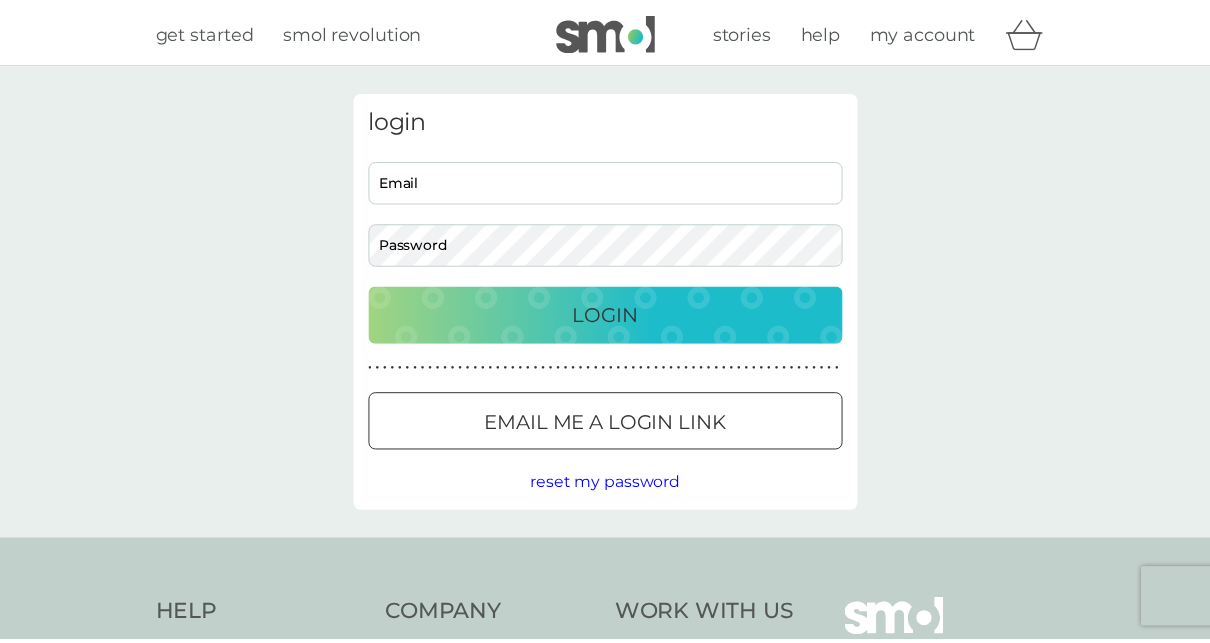 scroll, scrollTop: 0, scrollLeft: 0, axis: both 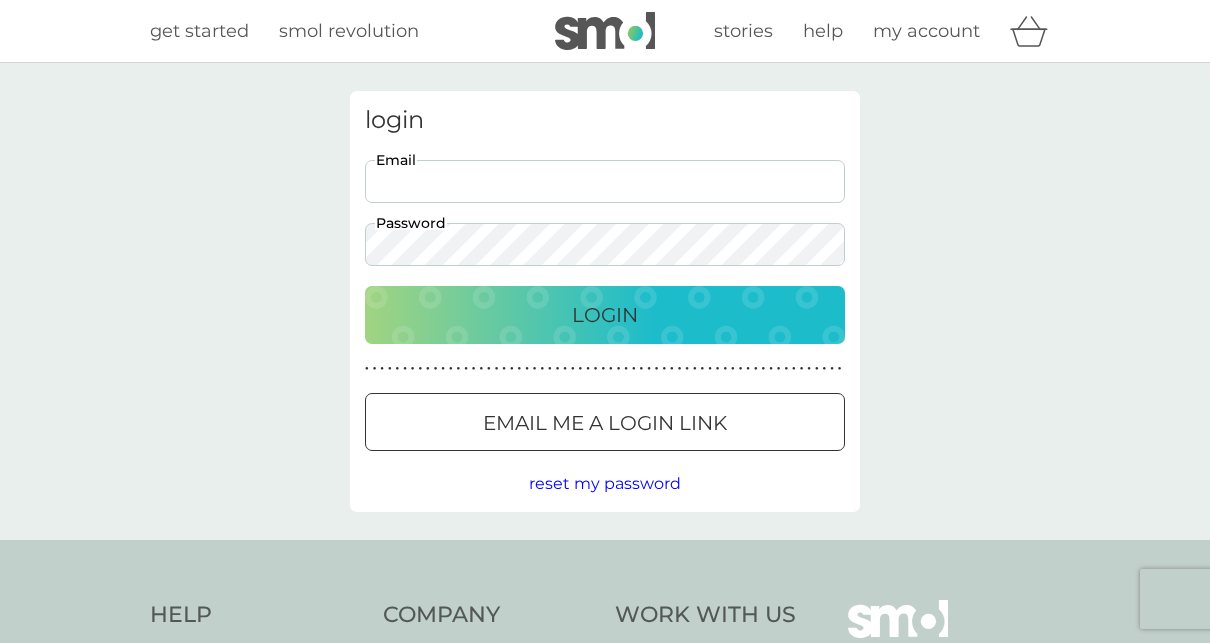 click on "Login" at bounding box center (605, 315) 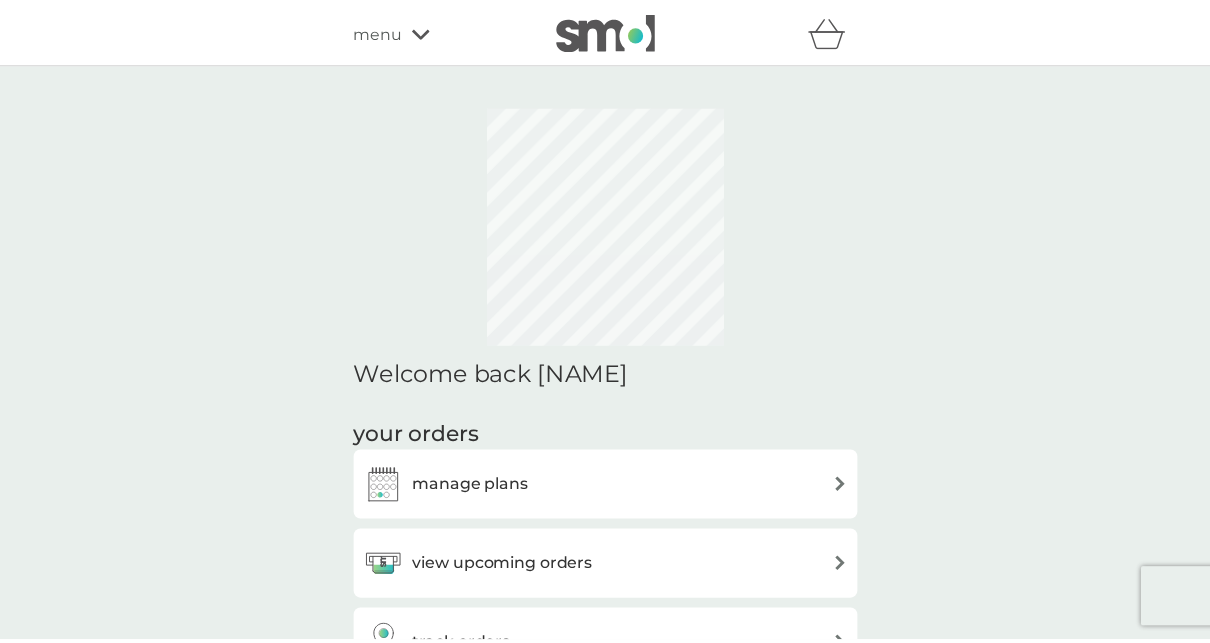 scroll, scrollTop: 0, scrollLeft: 0, axis: both 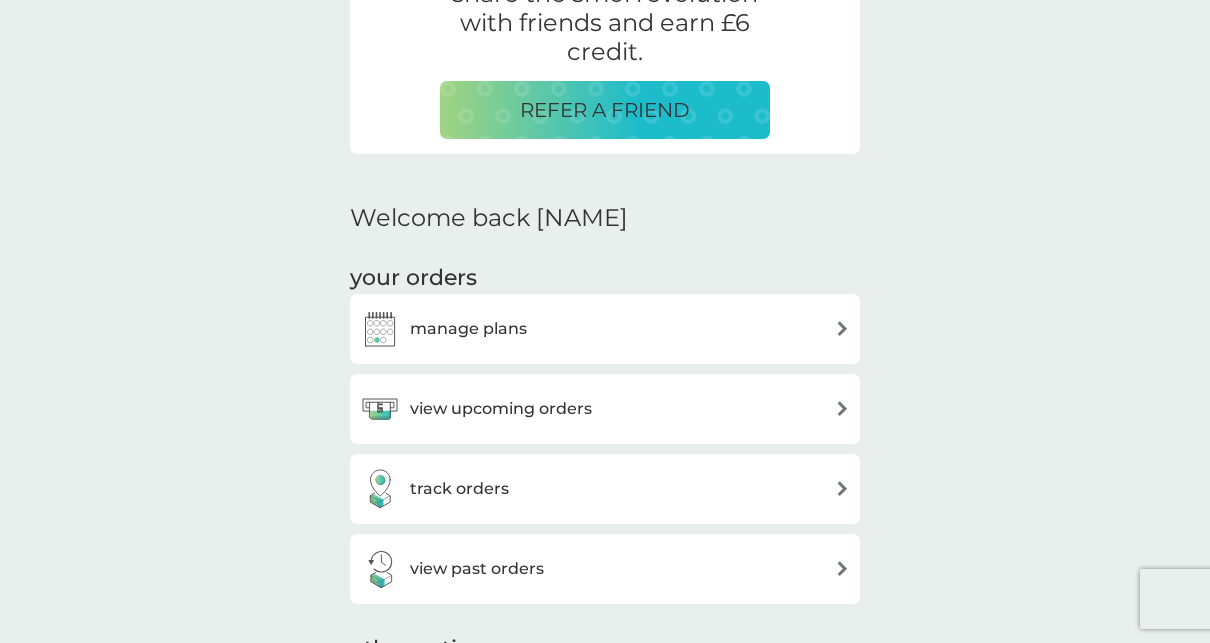 click on "manage plans" at bounding box center [605, 329] 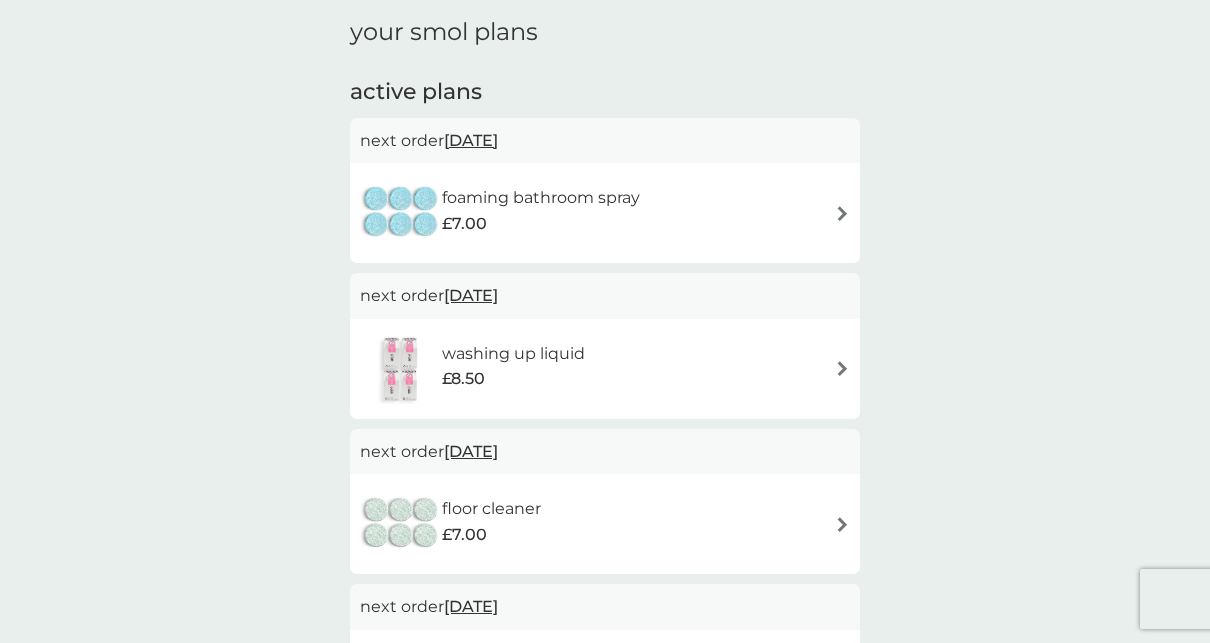 scroll, scrollTop: 66, scrollLeft: 0, axis: vertical 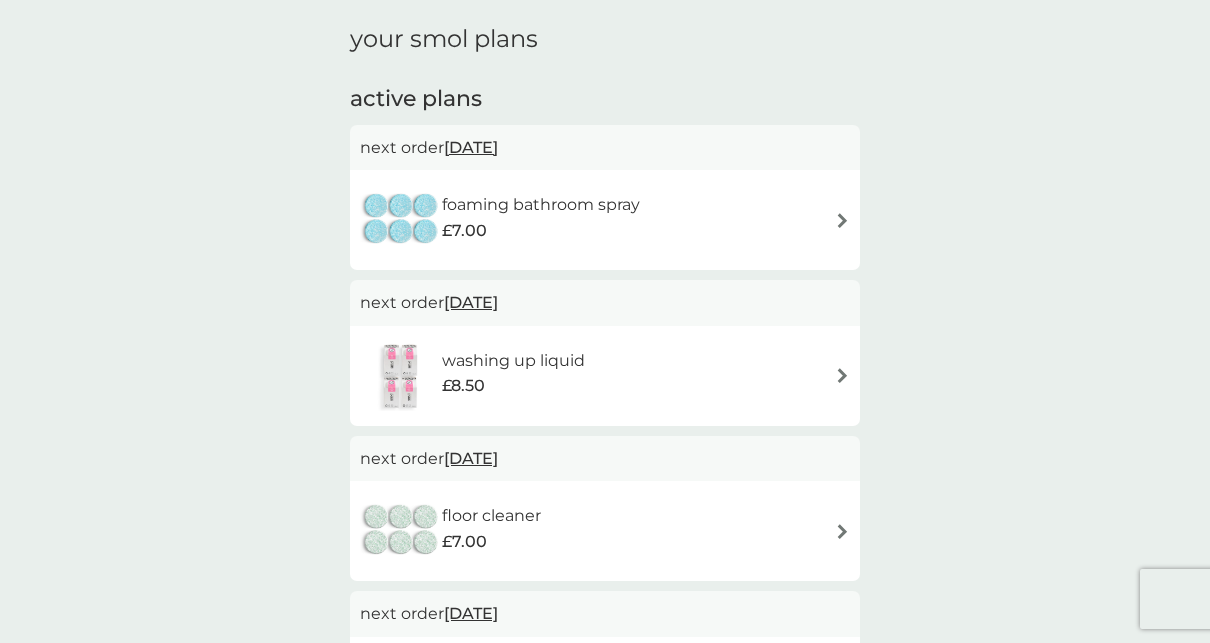 click on "[DATE]" at bounding box center (471, 147) 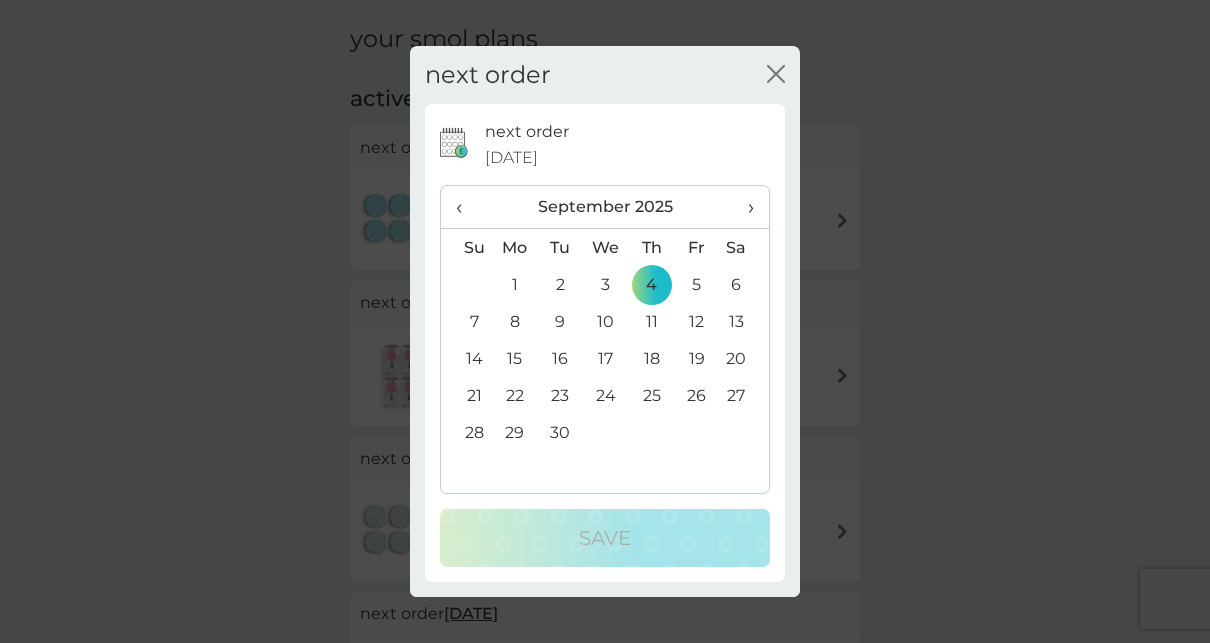click on "close" 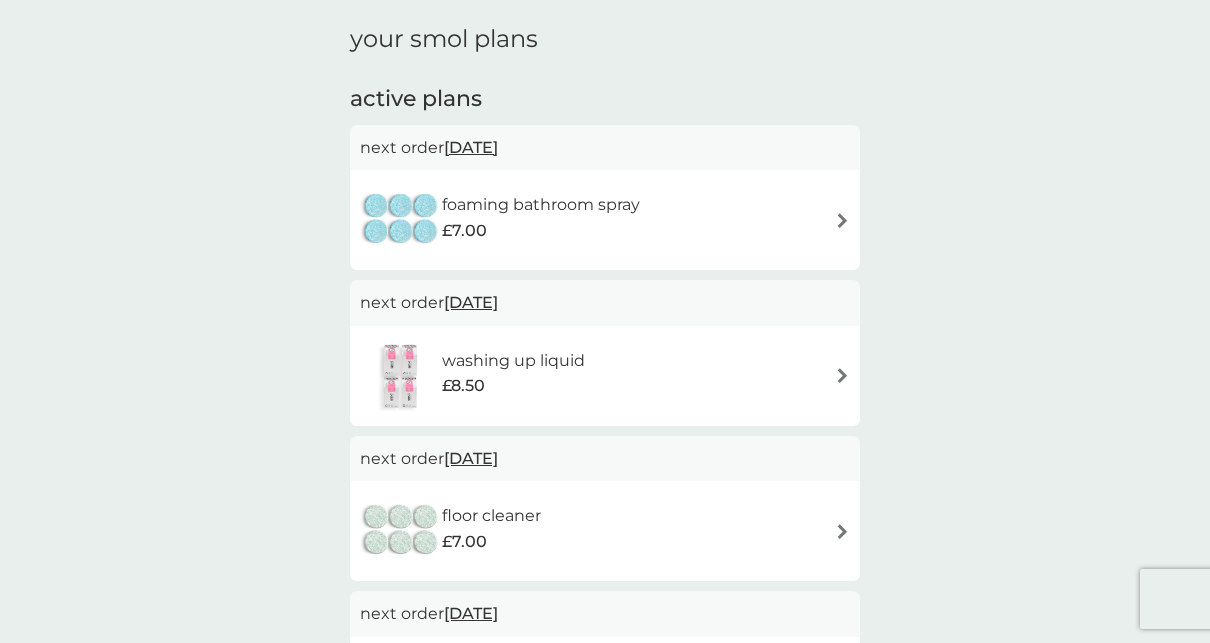 click at bounding box center [842, 220] 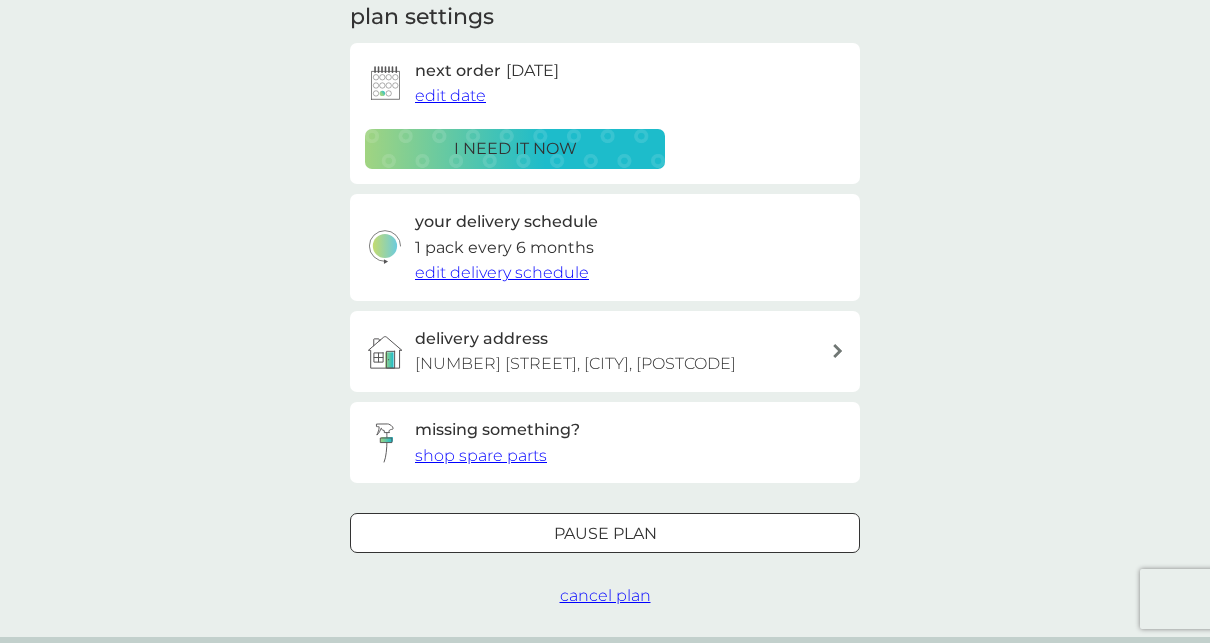 scroll, scrollTop: 333, scrollLeft: 0, axis: vertical 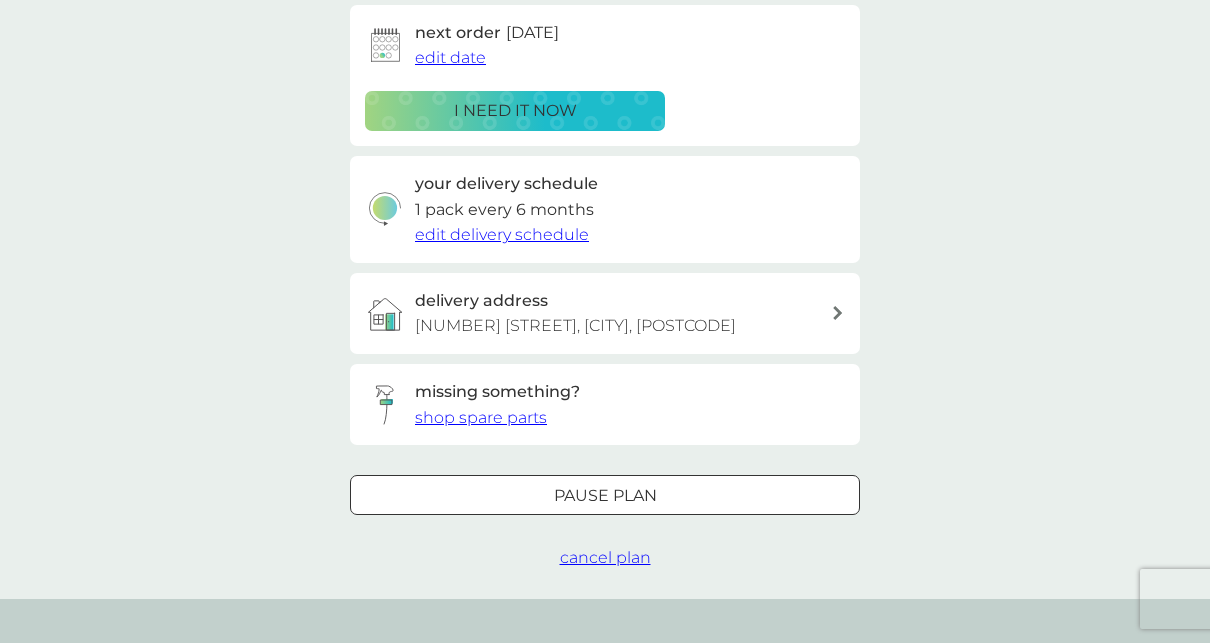 click on "cancel plan" at bounding box center (605, 557) 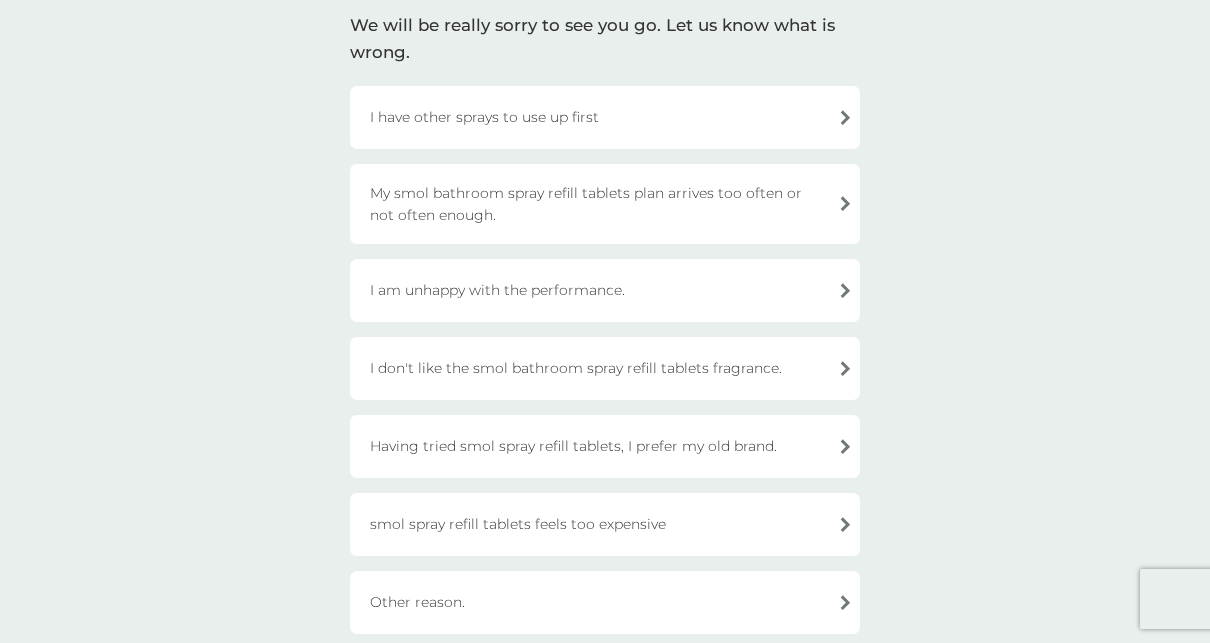 scroll, scrollTop: 166, scrollLeft: 0, axis: vertical 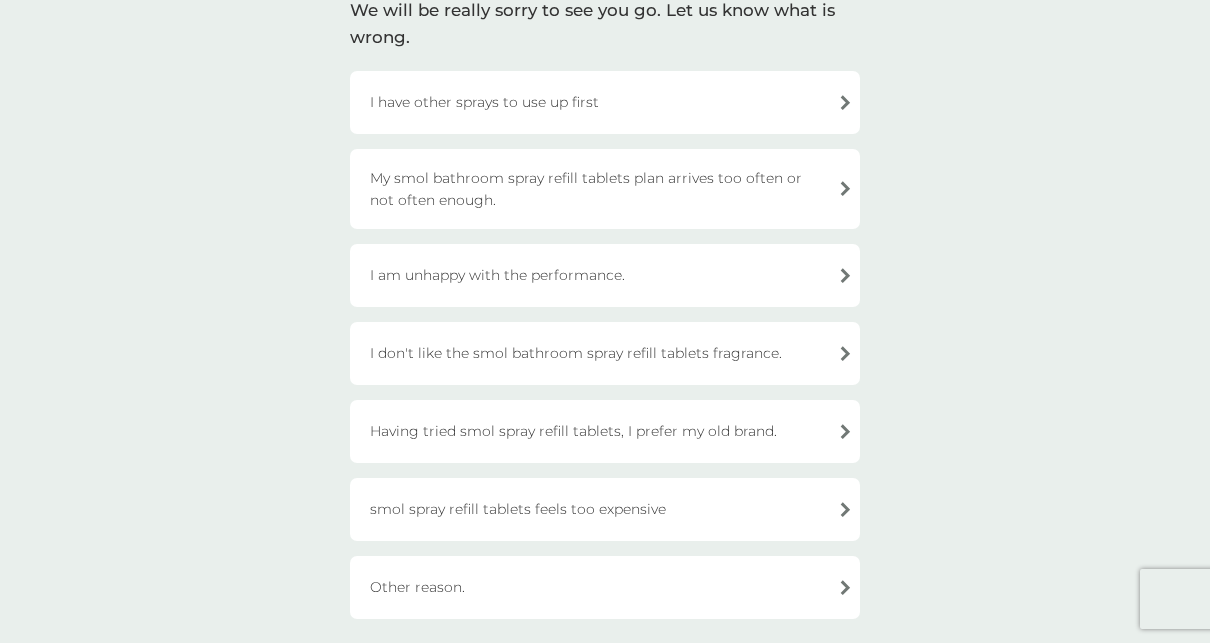 click on "Having tried smol spray refill tablets, I prefer my old brand." at bounding box center (605, 431) 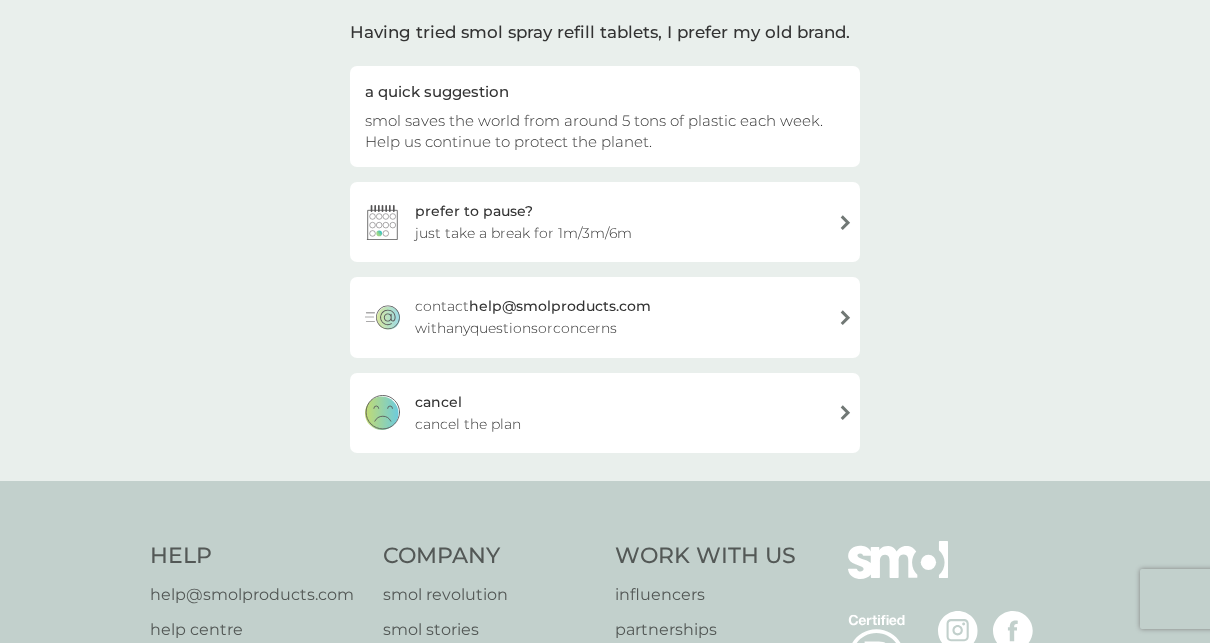scroll, scrollTop: 133, scrollLeft: 0, axis: vertical 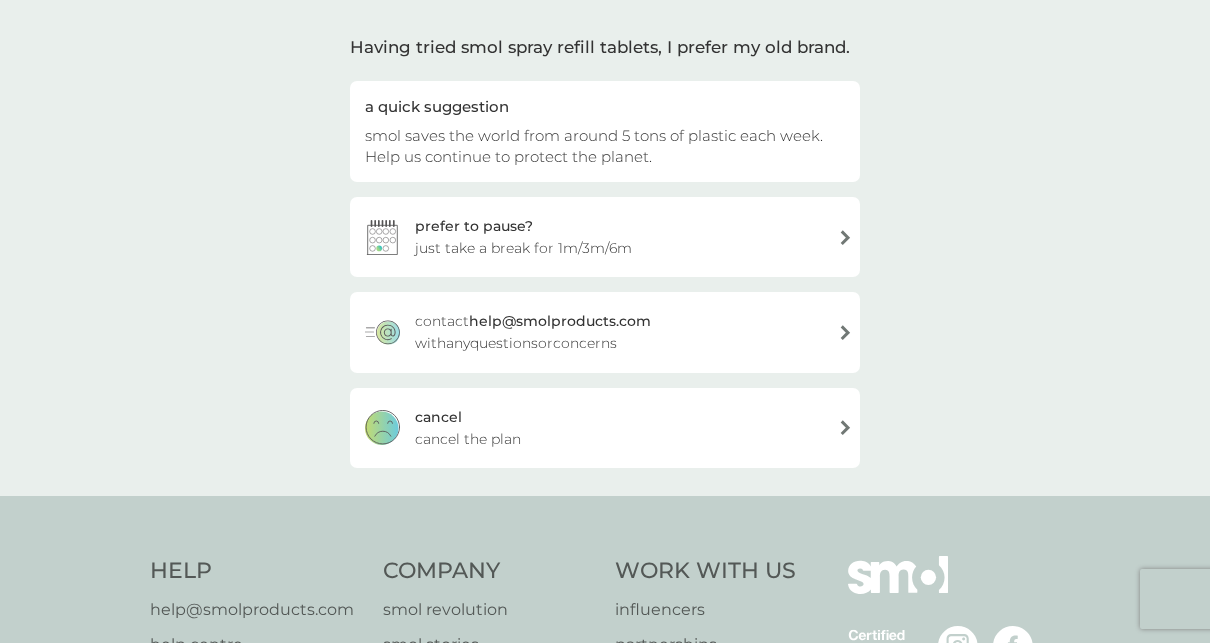 click on "cancel cancel the plan" at bounding box center [605, 428] 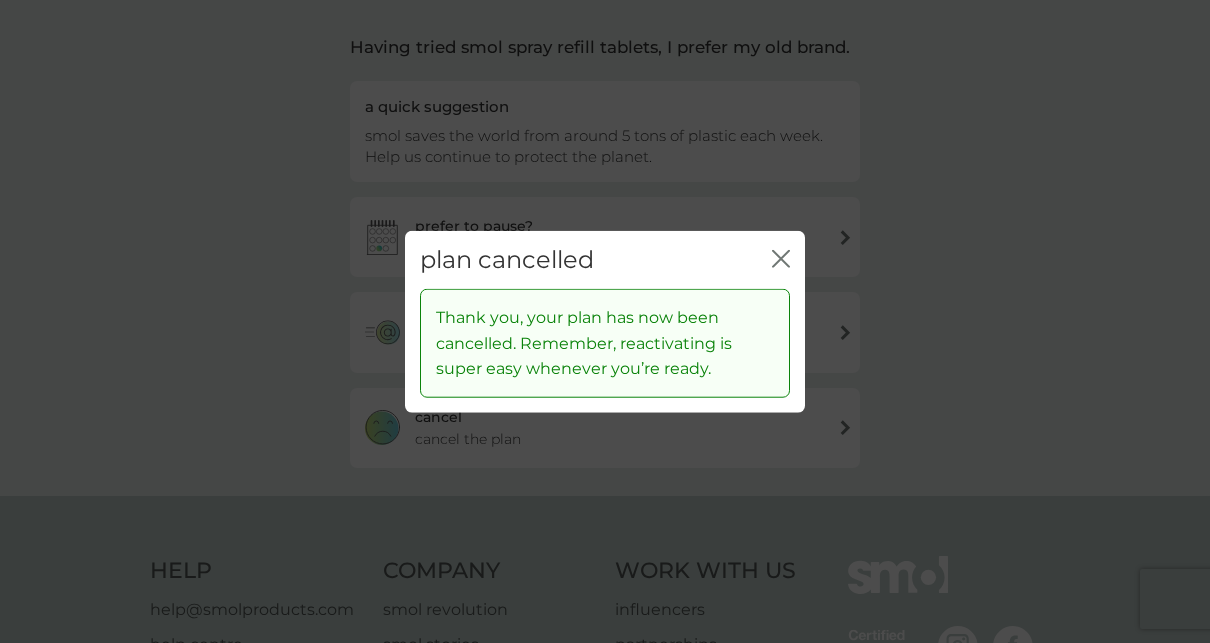 click 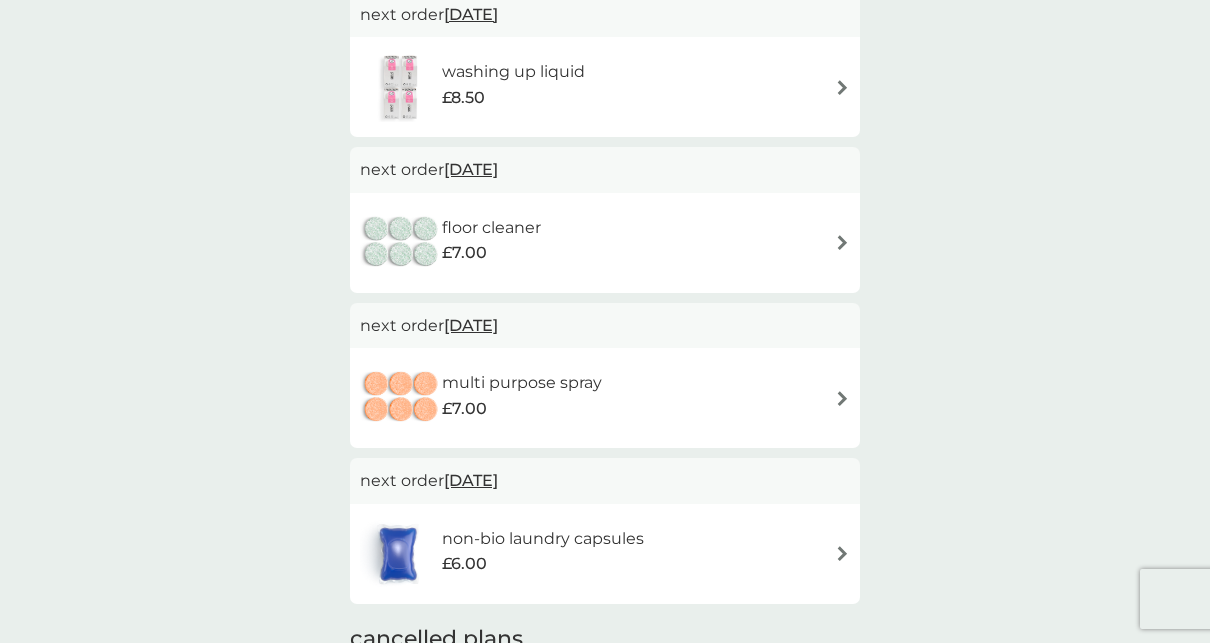 scroll, scrollTop: 200, scrollLeft: 0, axis: vertical 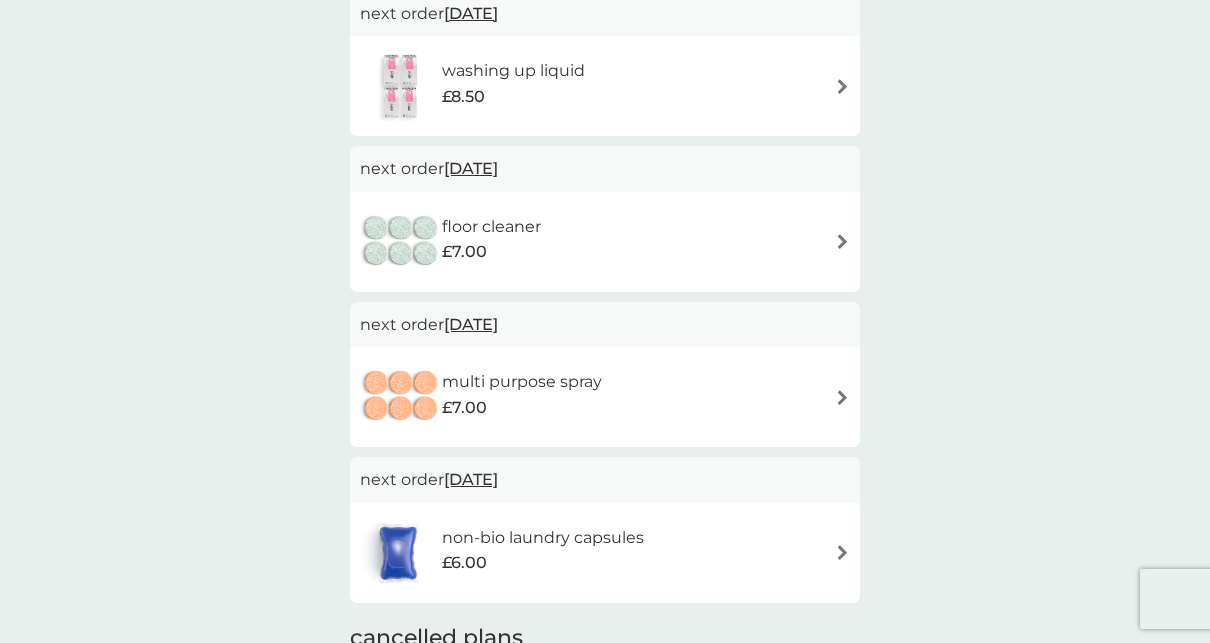click on "non-bio laundry capsules" at bounding box center [543, 538] 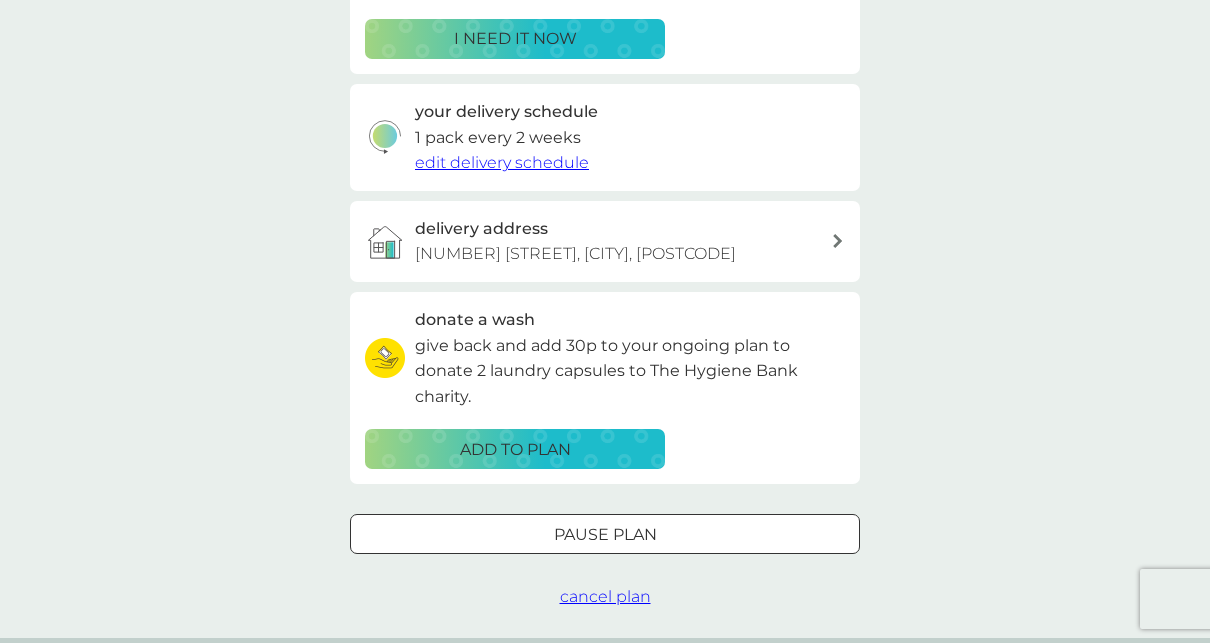 scroll, scrollTop: 433, scrollLeft: 0, axis: vertical 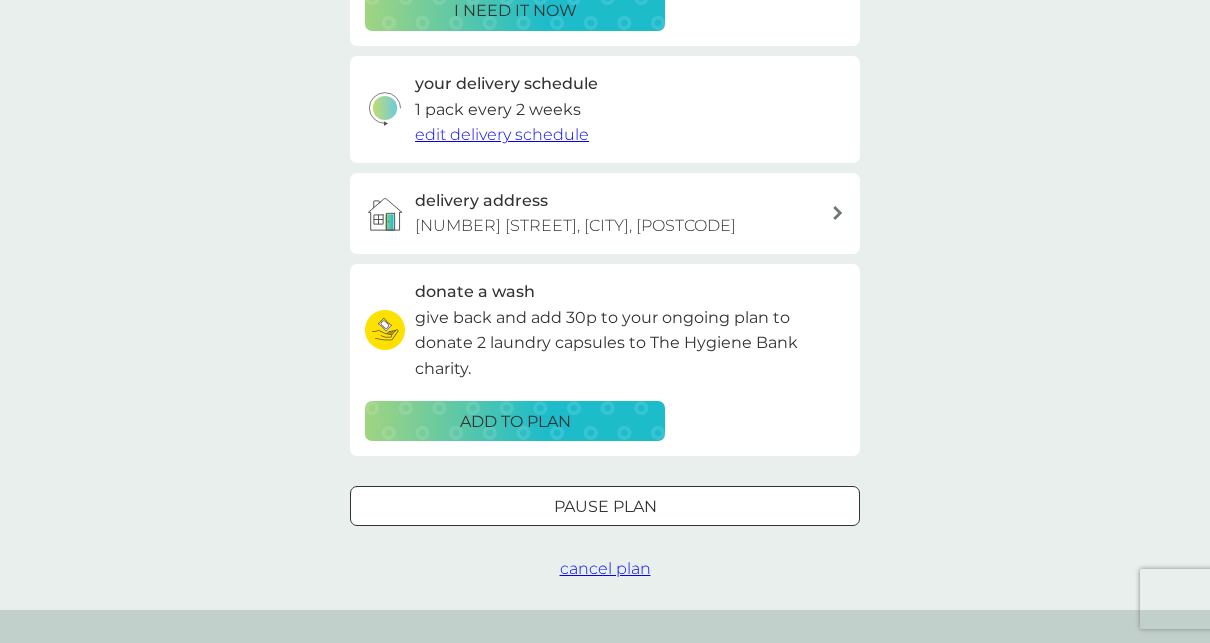 click on "cancel plan" at bounding box center (605, 568) 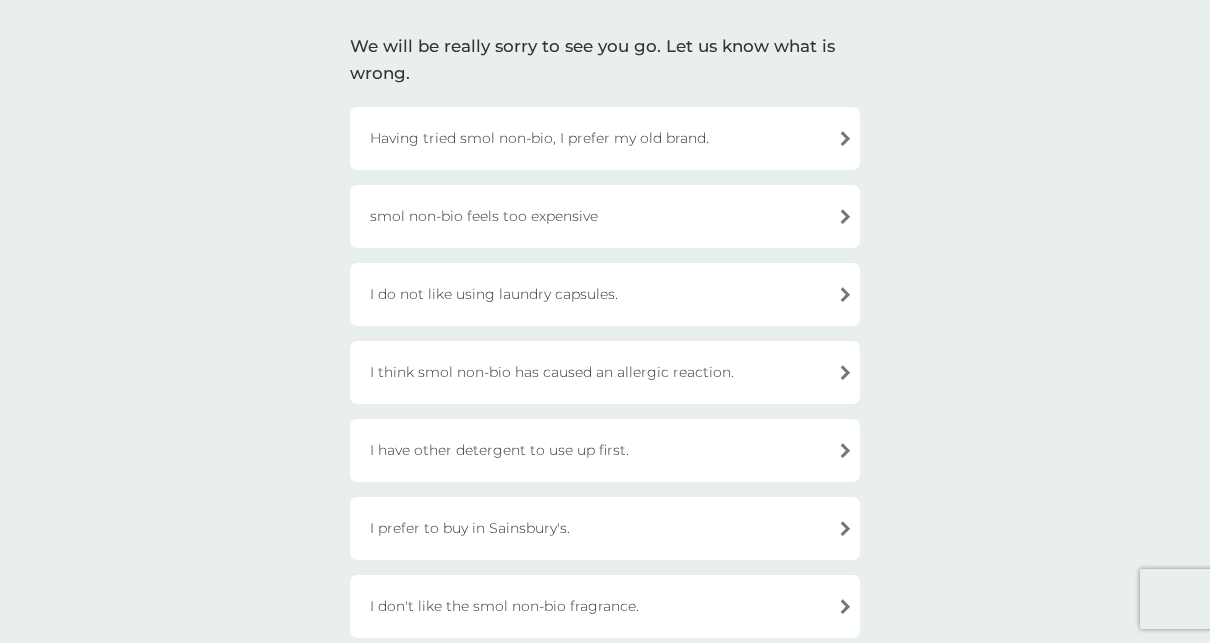 scroll, scrollTop: 133, scrollLeft: 0, axis: vertical 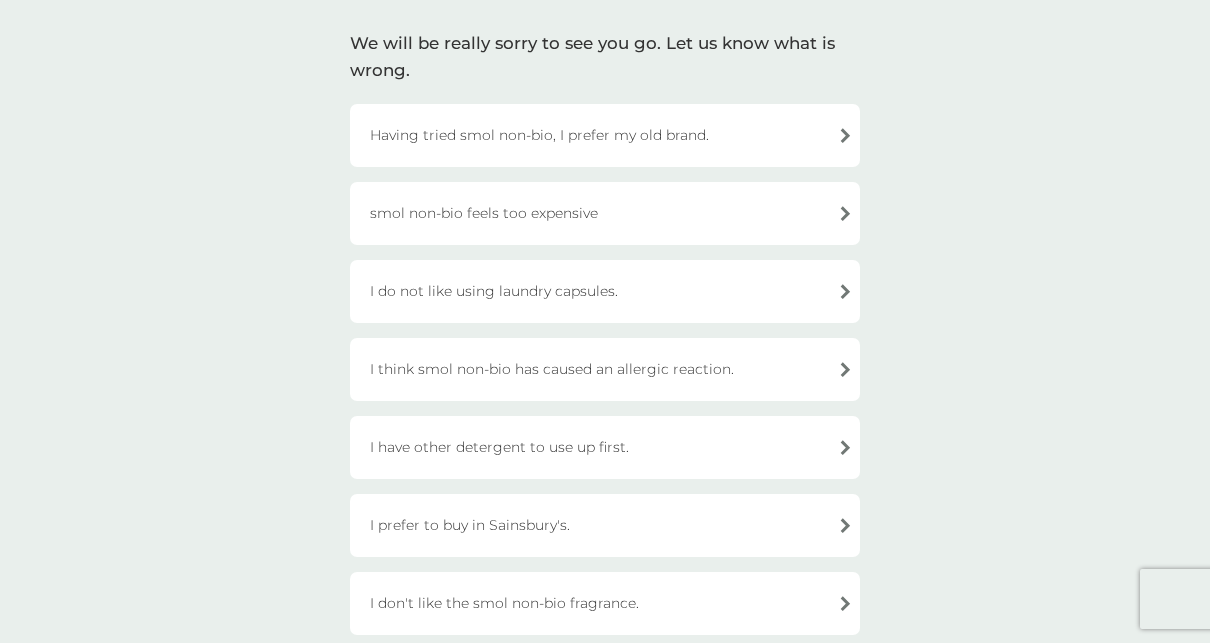 click on "I have other detergent to use up first." at bounding box center [605, 447] 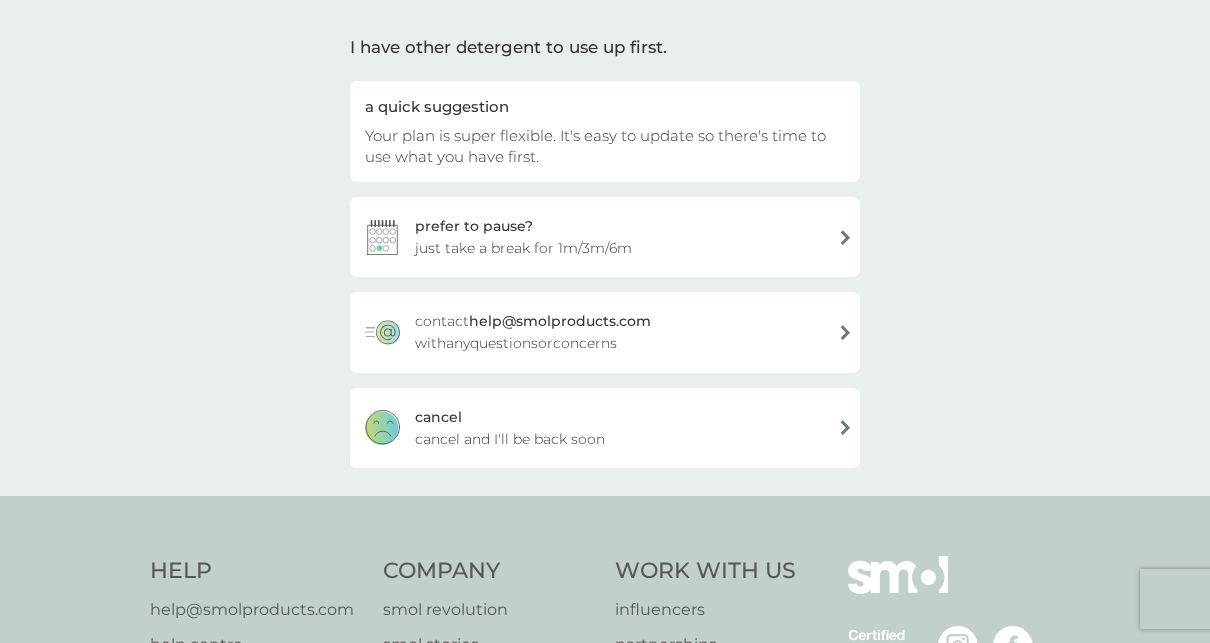 click on "cancel cancel and I'll be back soon" at bounding box center (605, 428) 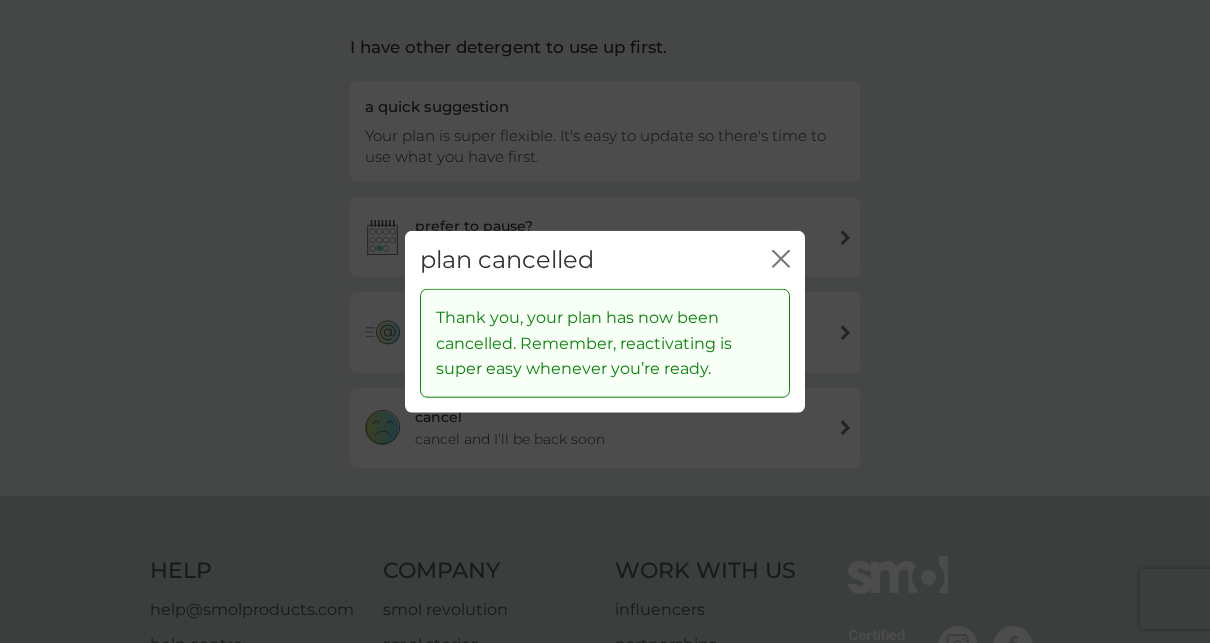 click on "close" 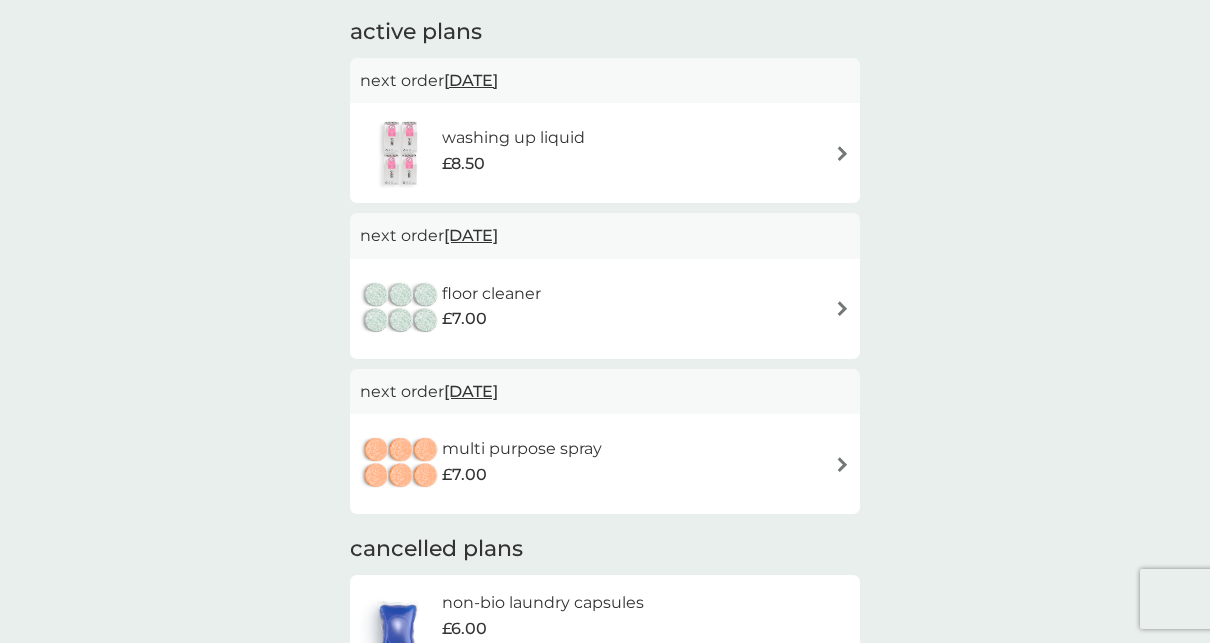 scroll, scrollTop: 0, scrollLeft: 0, axis: both 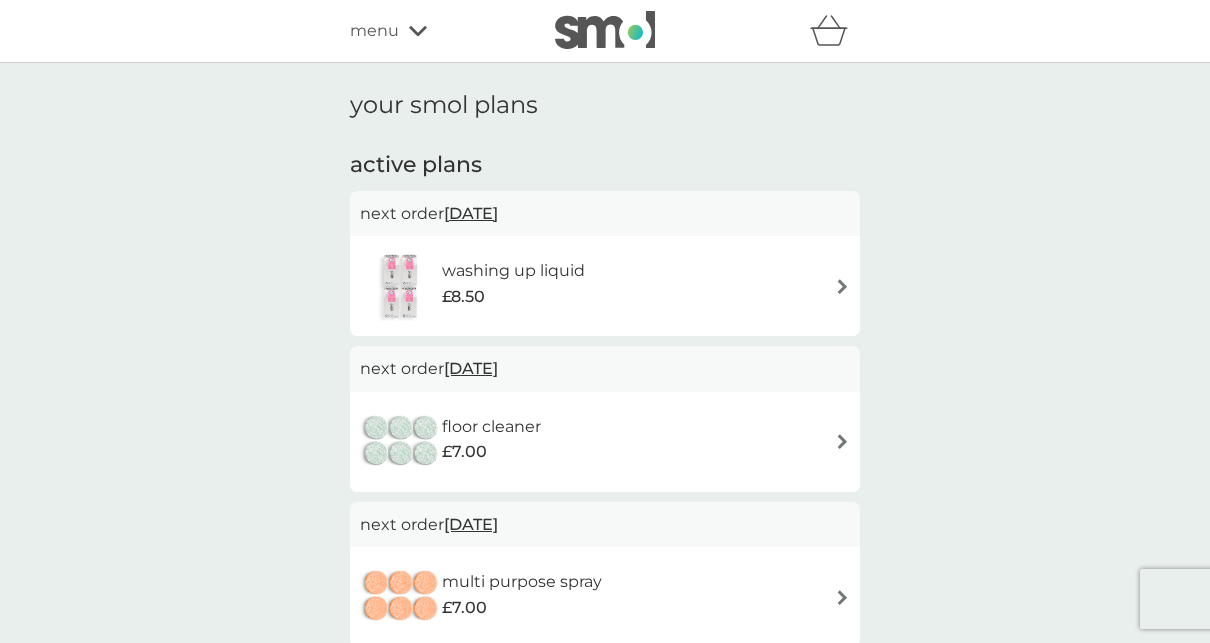 click on "multi purpose spray" at bounding box center (522, 582) 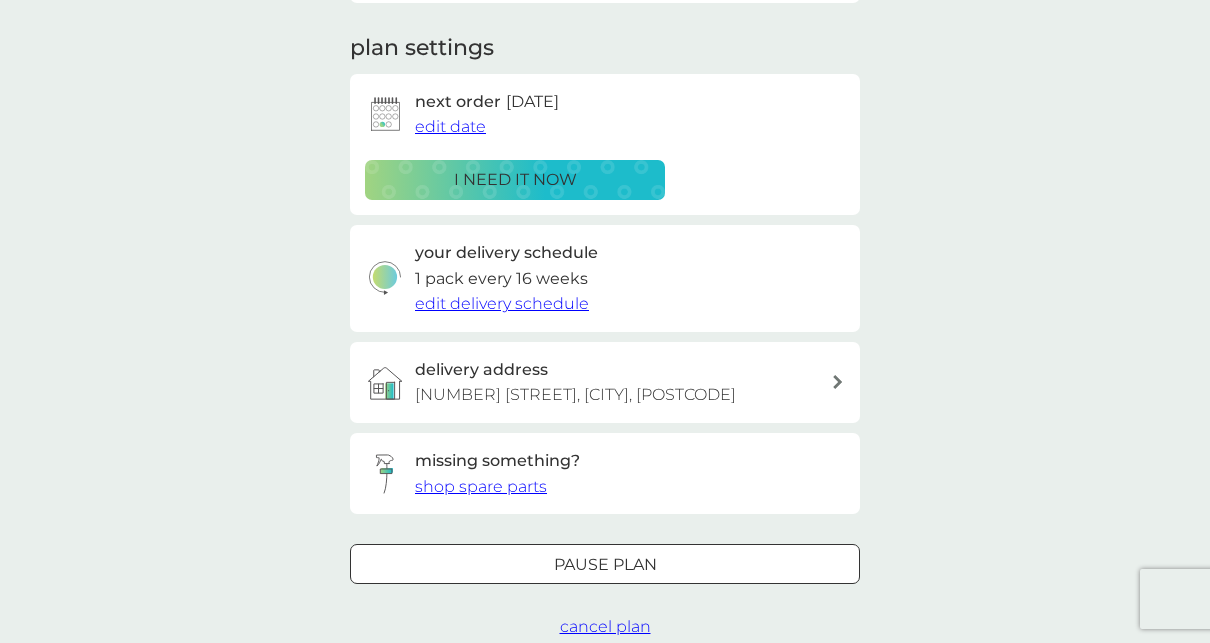 scroll, scrollTop: 266, scrollLeft: 0, axis: vertical 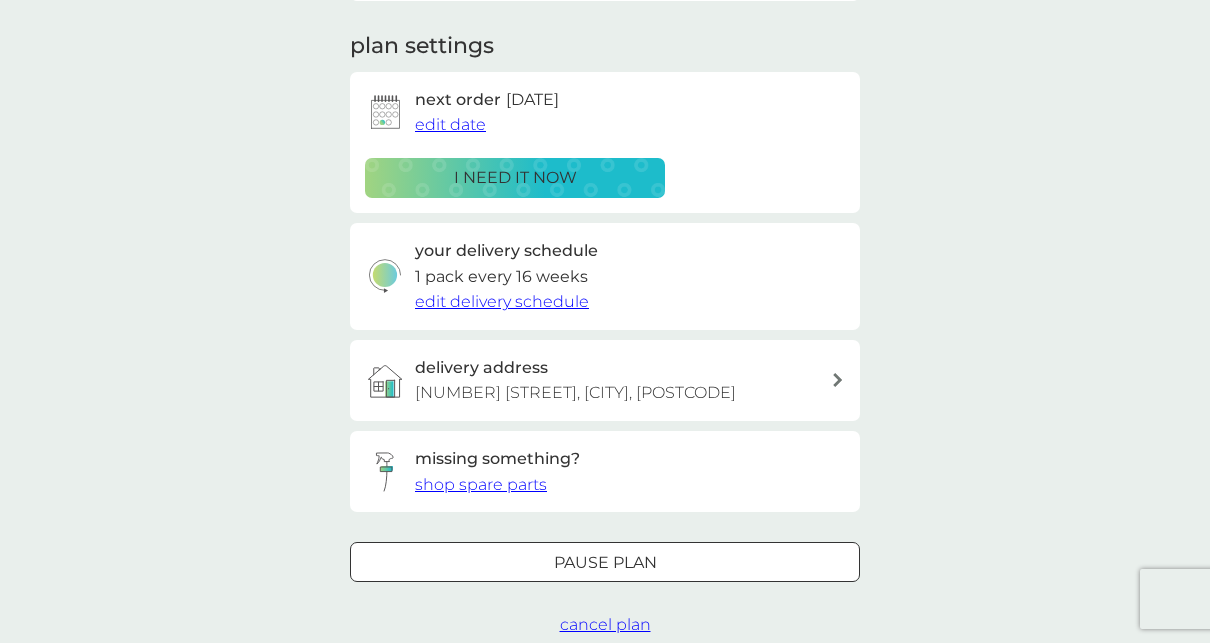 click on "cancel plan" at bounding box center (605, 624) 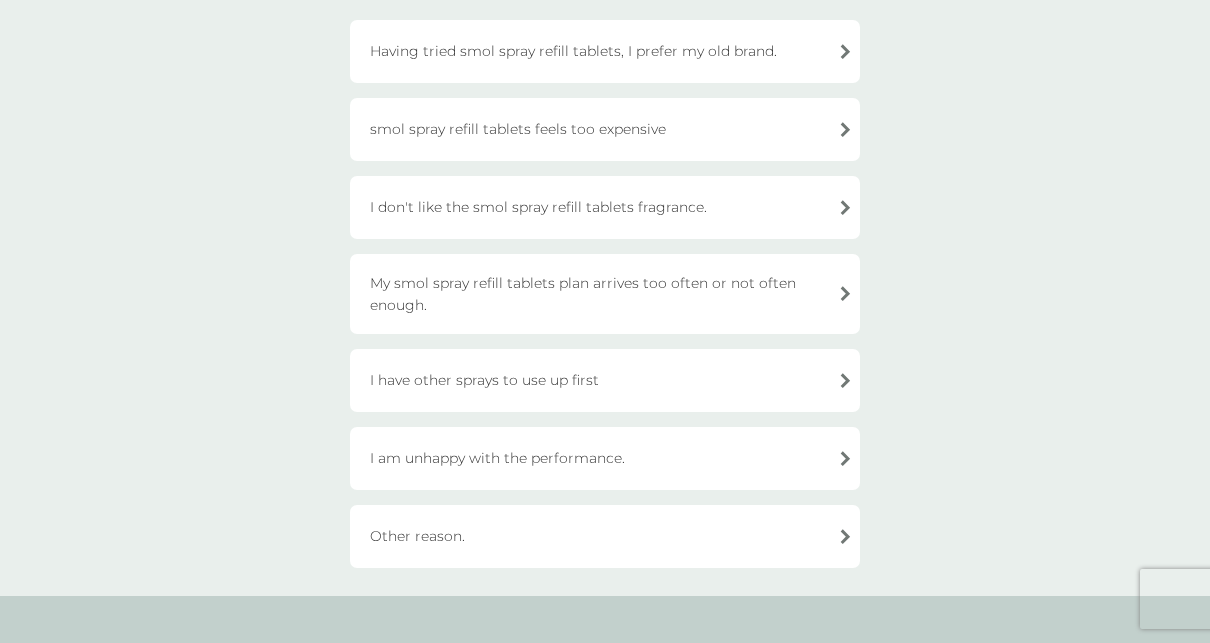 scroll, scrollTop: 233, scrollLeft: 0, axis: vertical 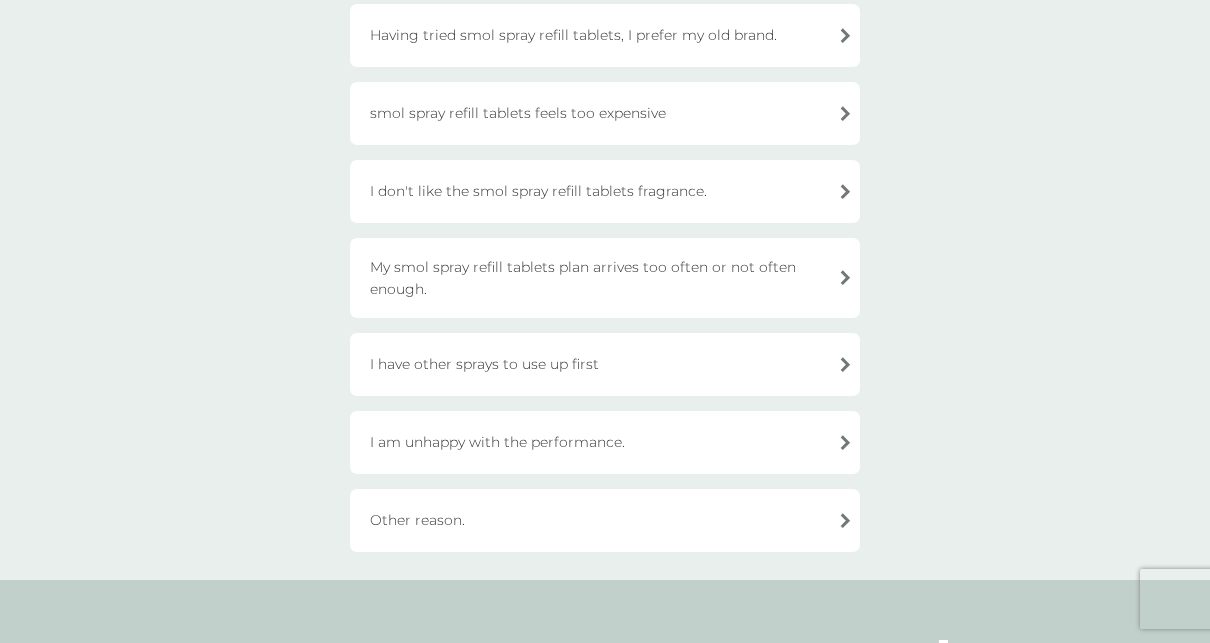 click on "Other reason." at bounding box center [605, 520] 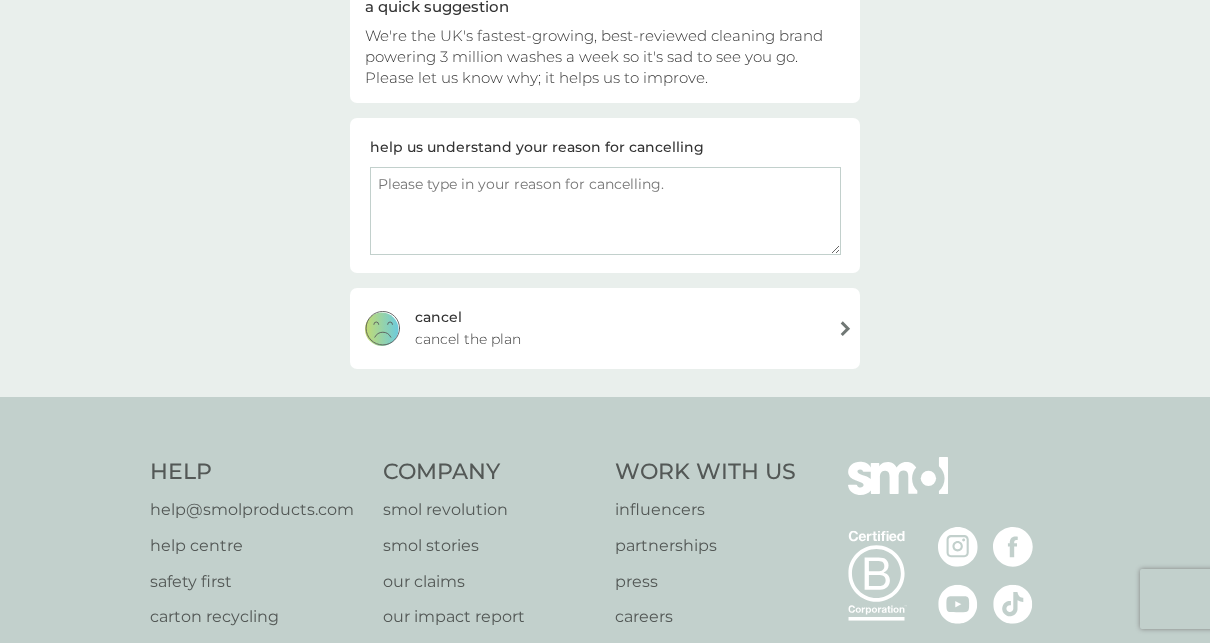 click on "cancel the plan" at bounding box center [468, 339] 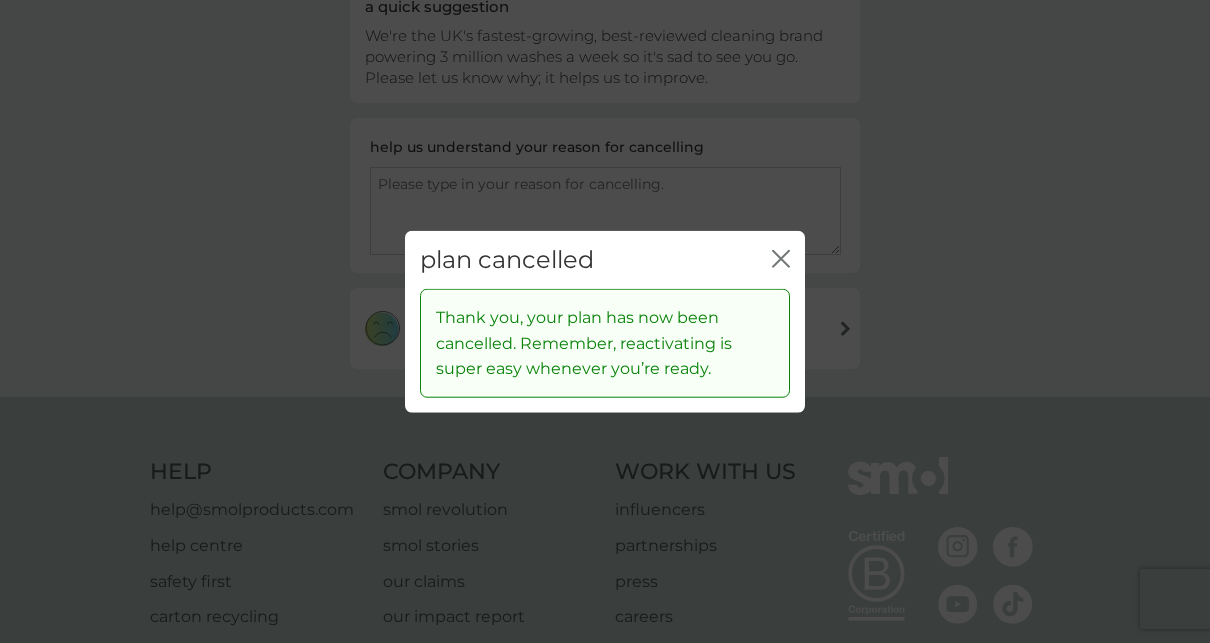 click on "close" 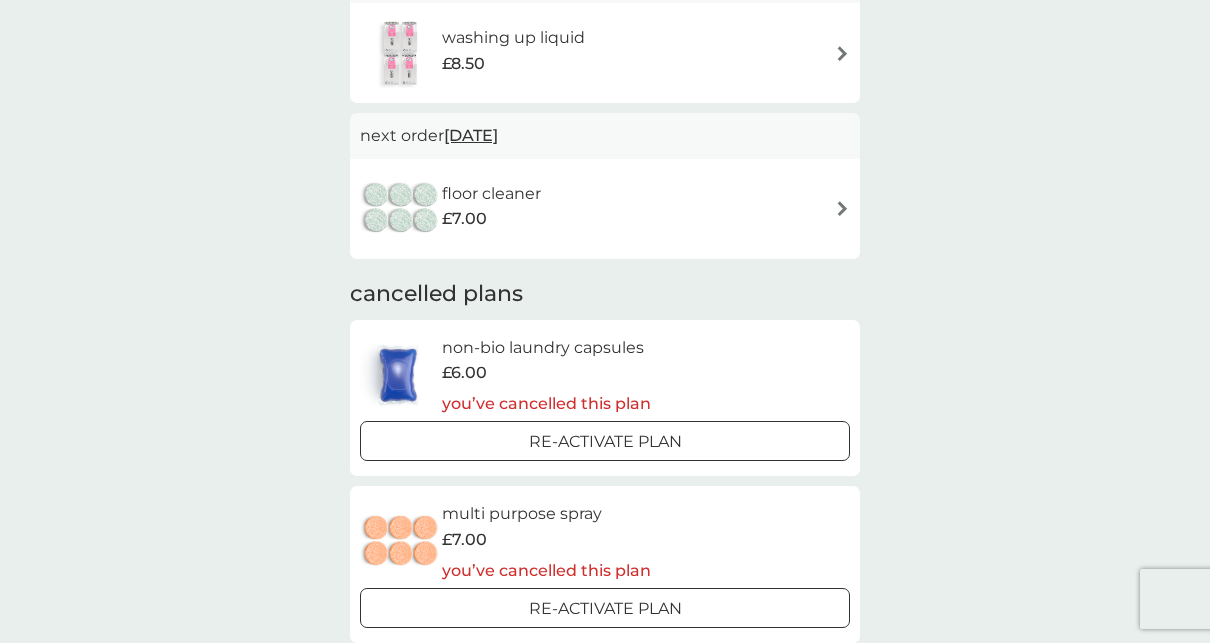 scroll, scrollTop: 0, scrollLeft: 0, axis: both 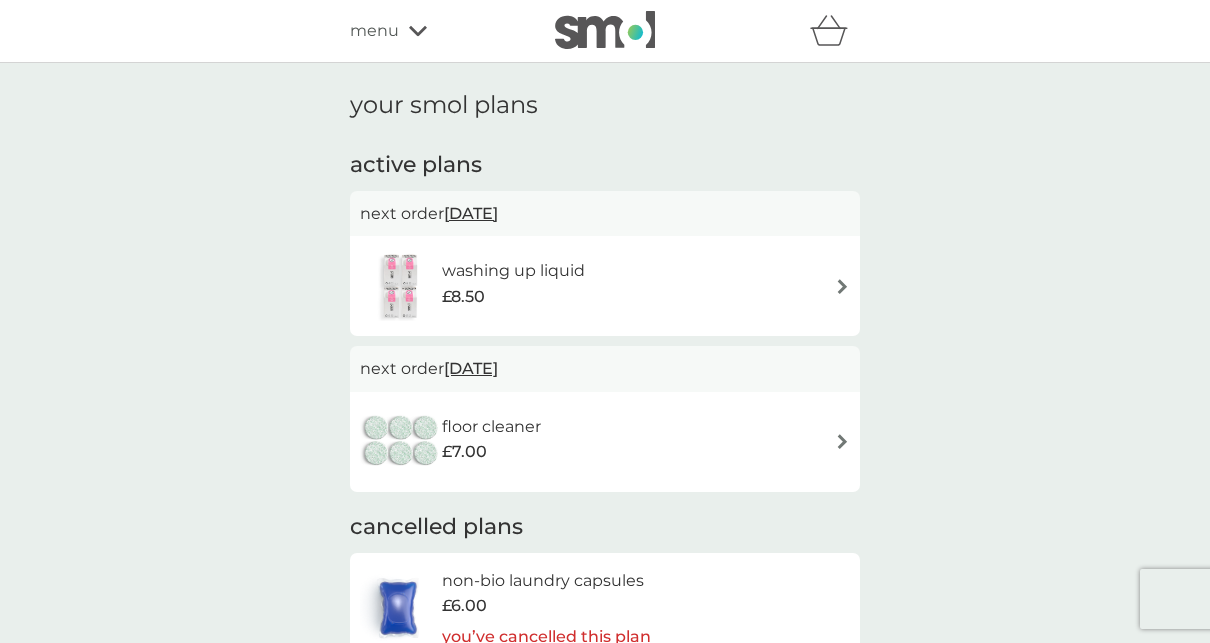 click on "washing up liquid £8.50" at bounding box center [605, 286] 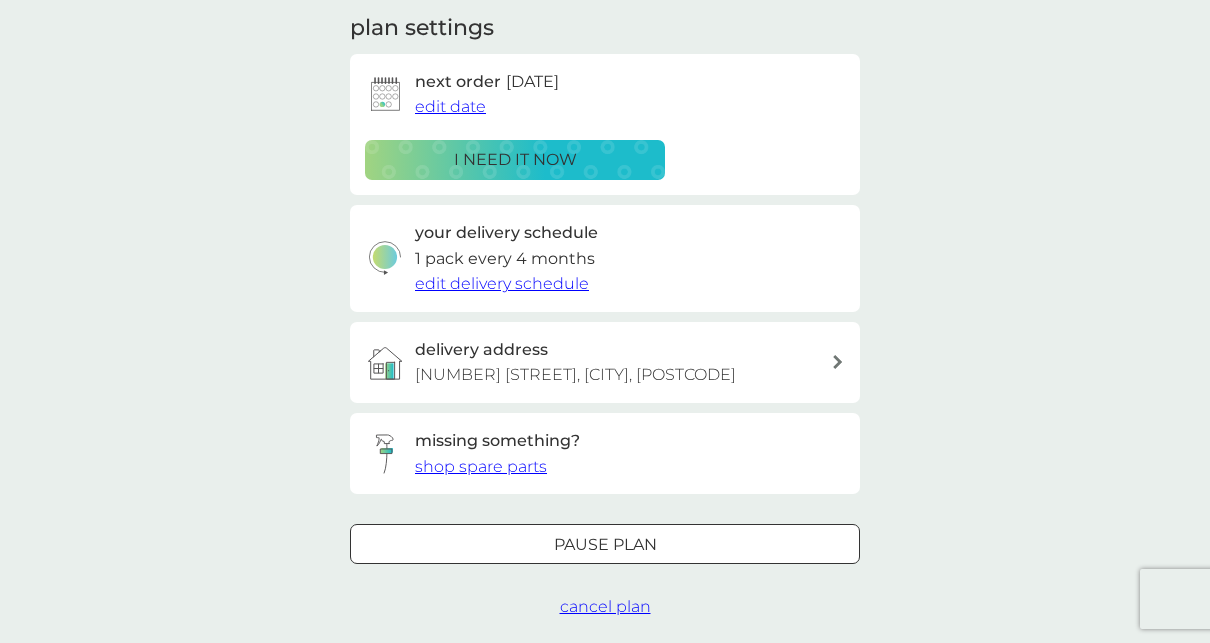 scroll, scrollTop: 300, scrollLeft: 0, axis: vertical 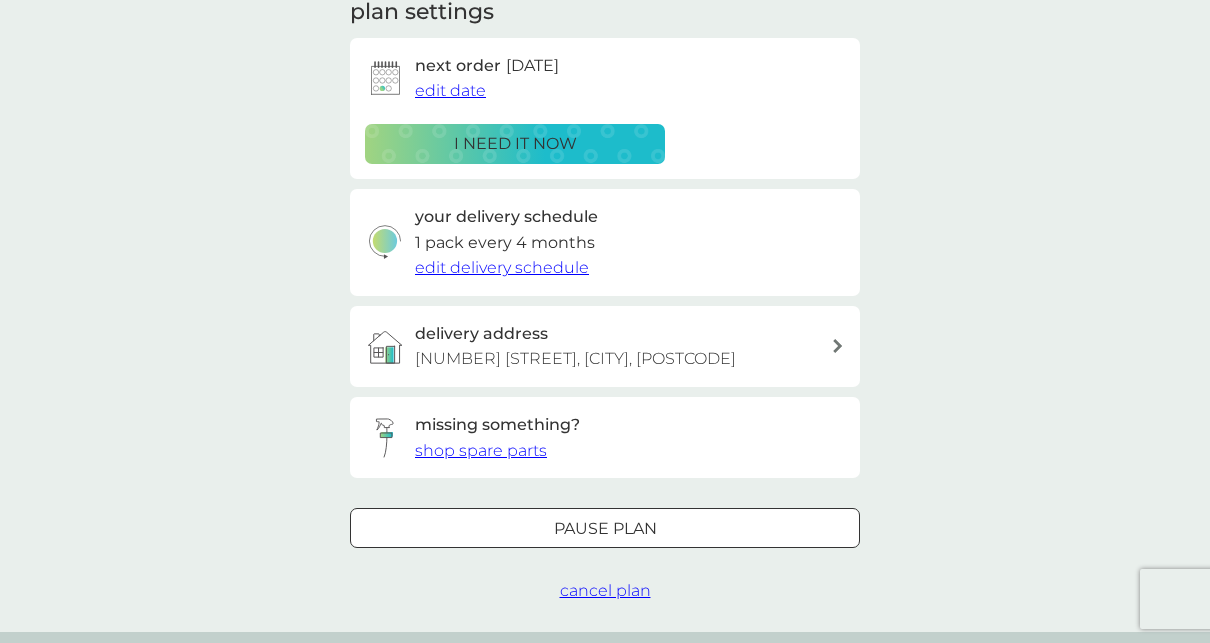 click on "cancel plan" at bounding box center [605, 590] 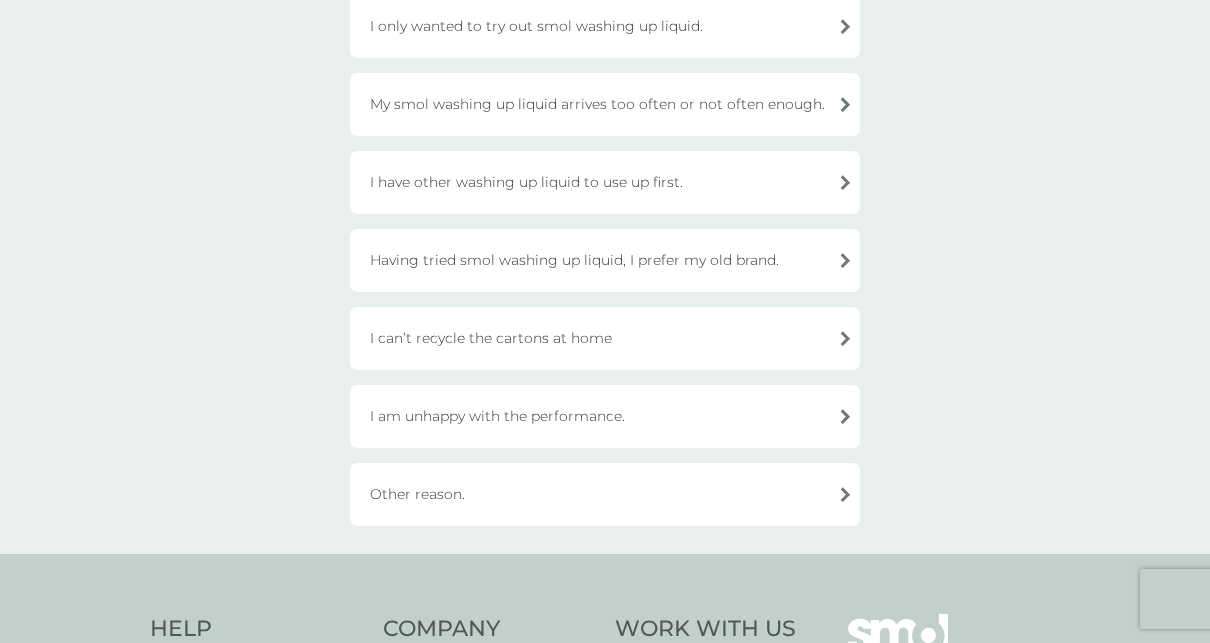 scroll, scrollTop: 400, scrollLeft: 0, axis: vertical 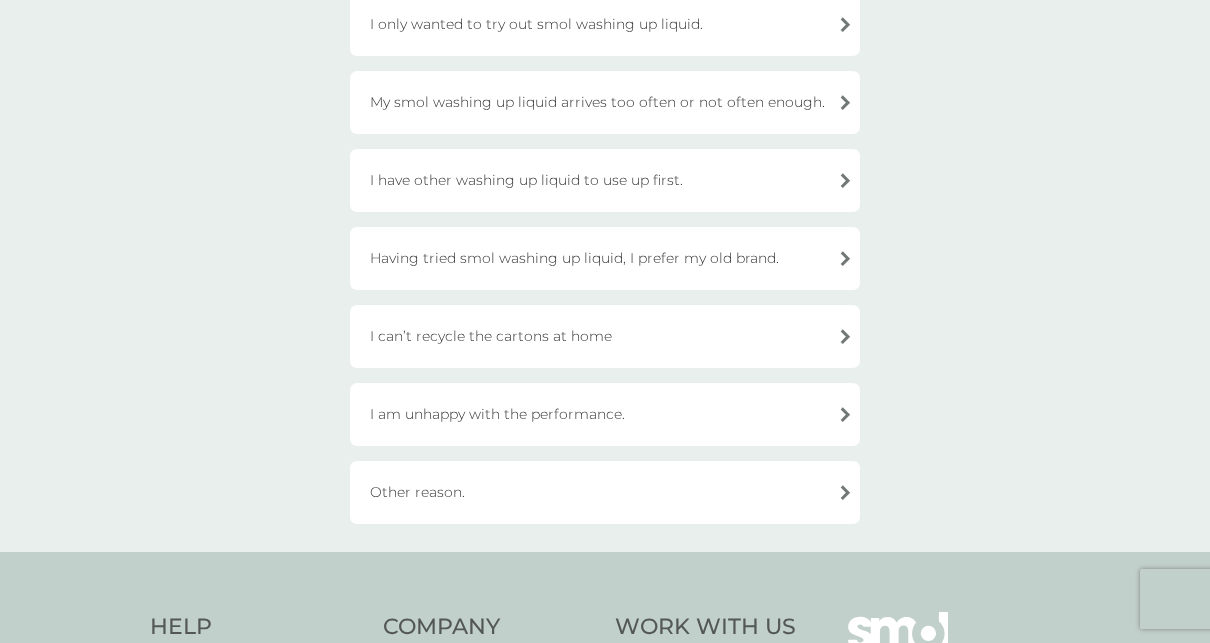 click on "Other reason." at bounding box center [605, 492] 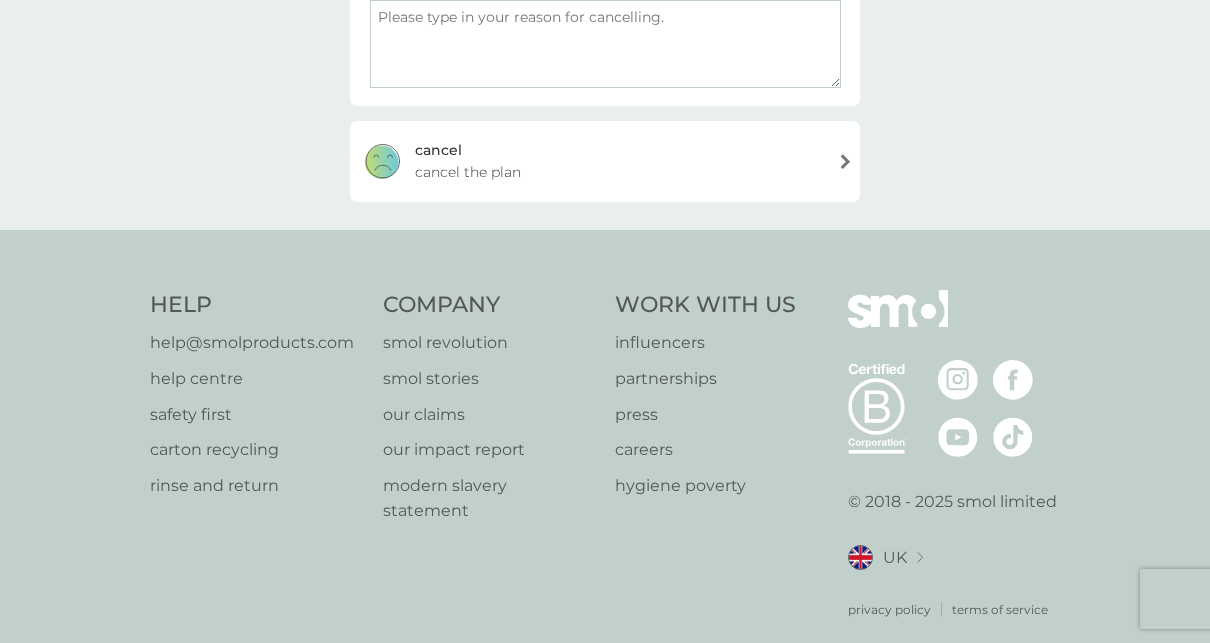 click on "cancel cancel the plan" at bounding box center (605, 161) 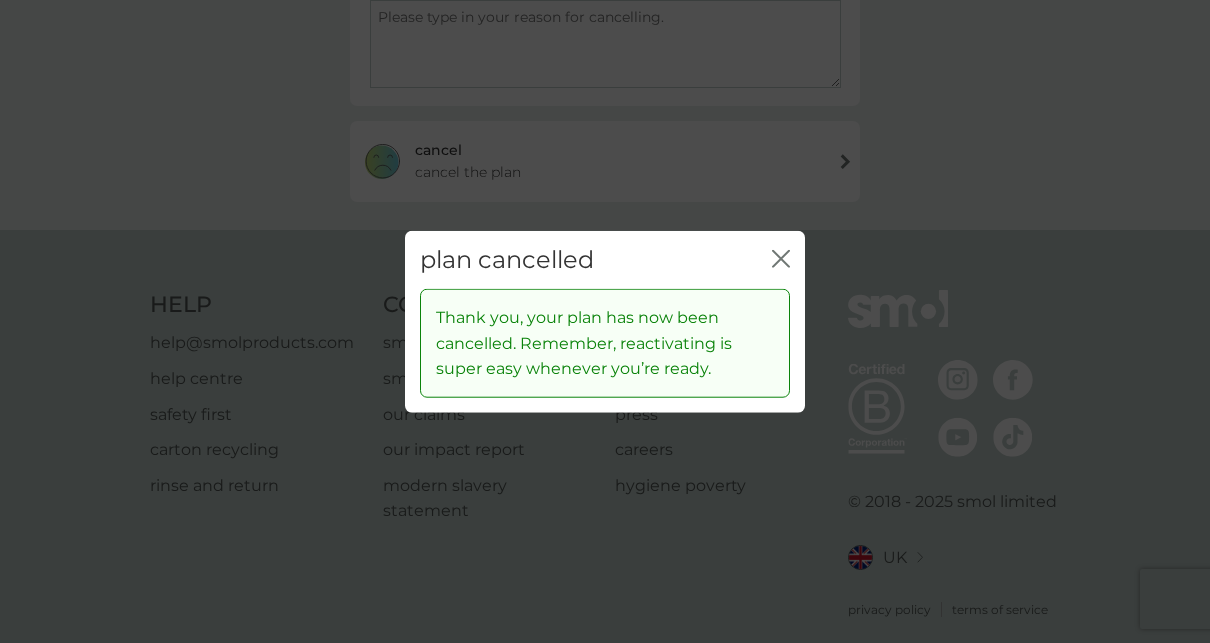 click on "close" 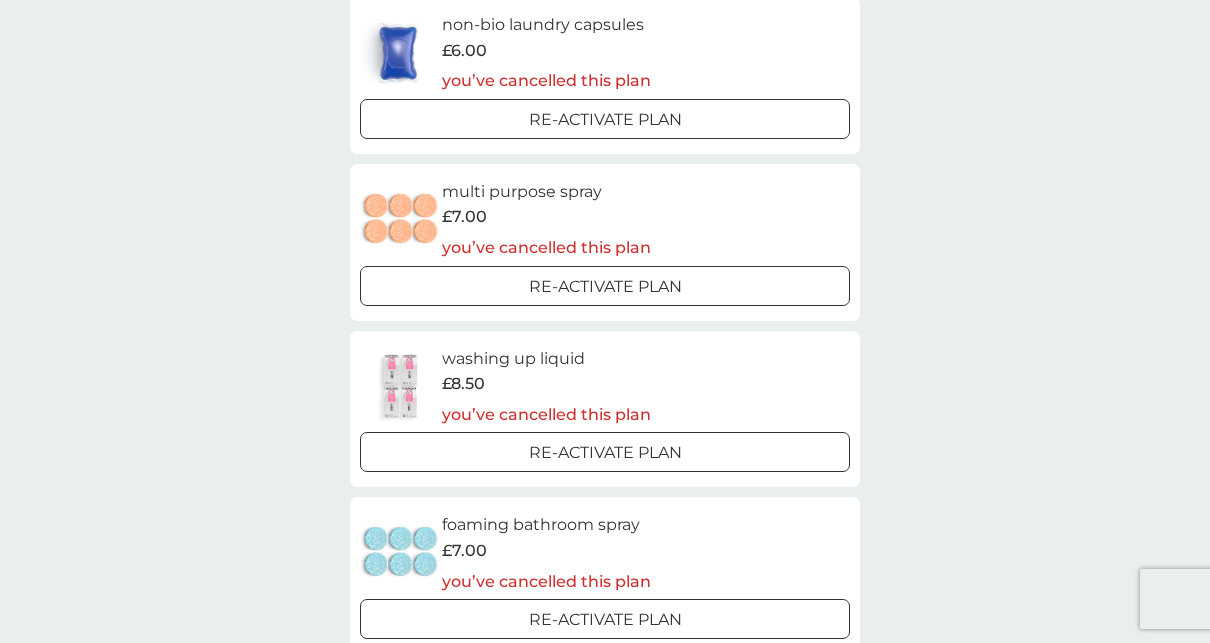 scroll, scrollTop: 0, scrollLeft: 0, axis: both 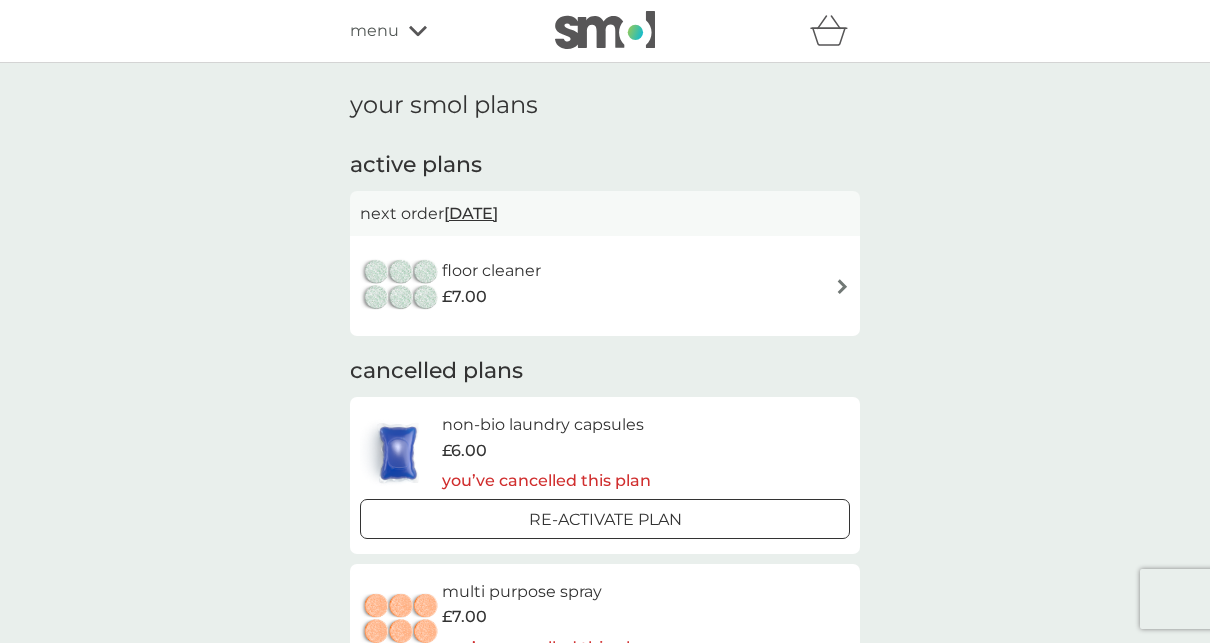 click on "floor cleaner £7.00" at bounding box center (501, 286) 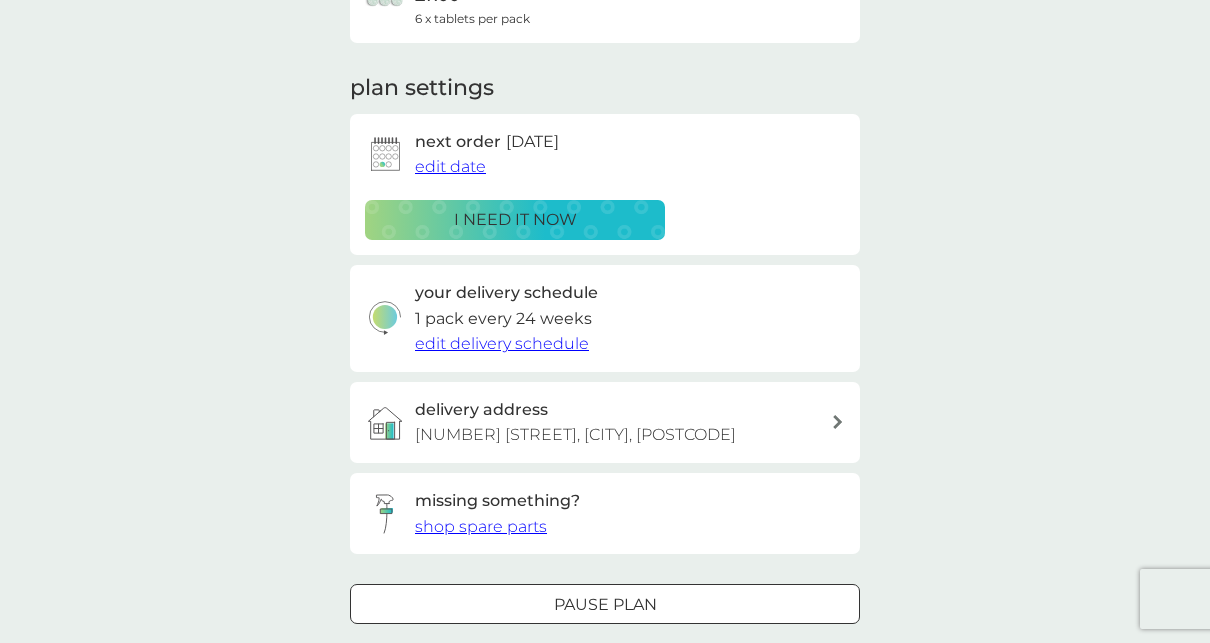 scroll, scrollTop: 333, scrollLeft: 0, axis: vertical 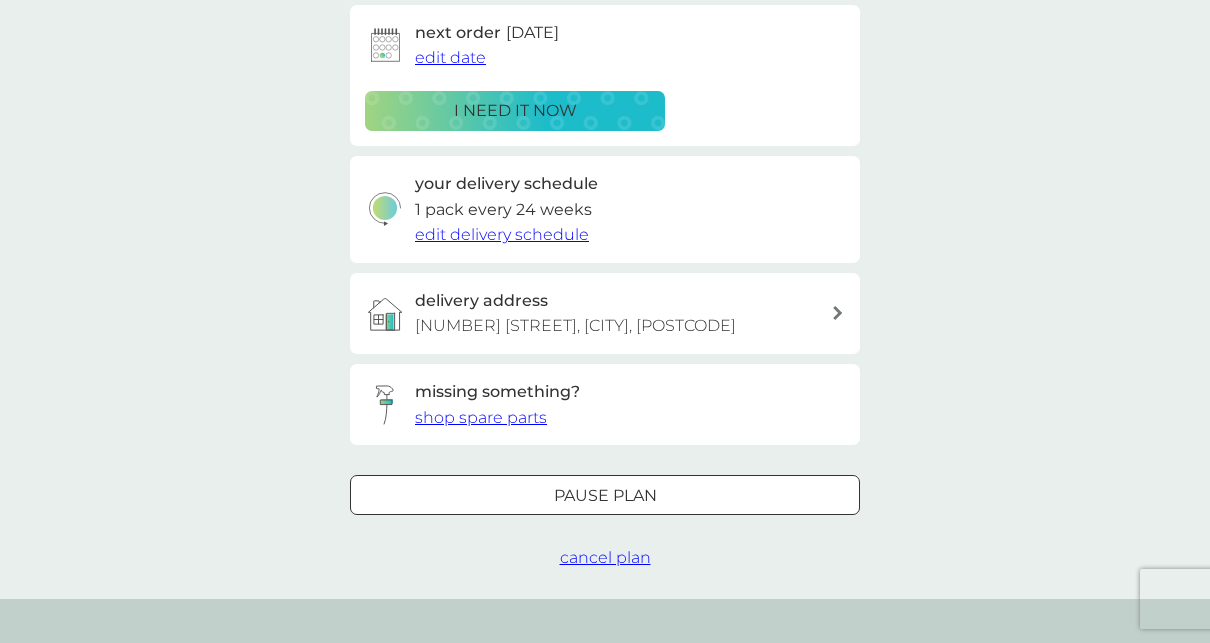 click on "cancel plan" at bounding box center (605, 557) 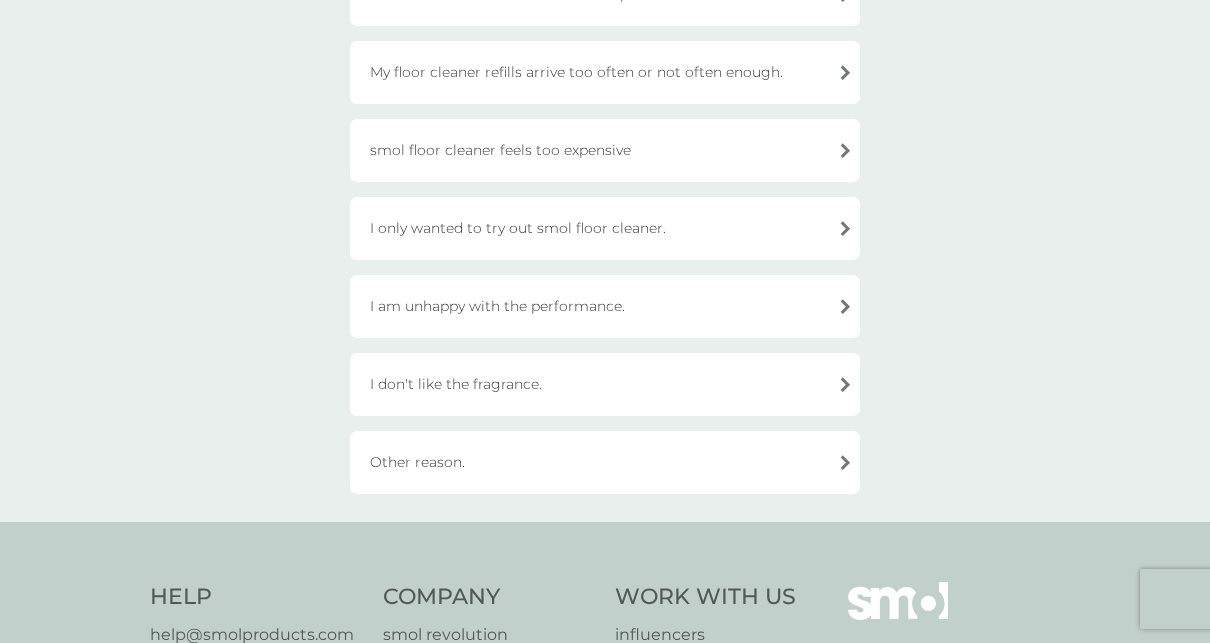 scroll, scrollTop: 300, scrollLeft: 0, axis: vertical 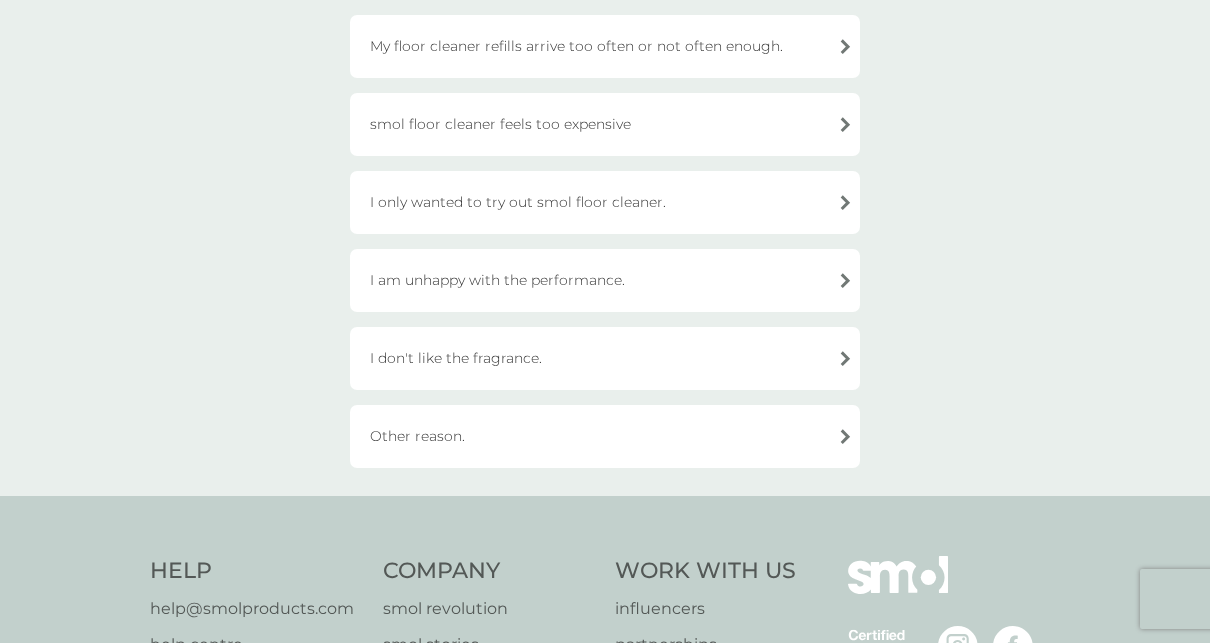 click on "Other reason." at bounding box center (605, 436) 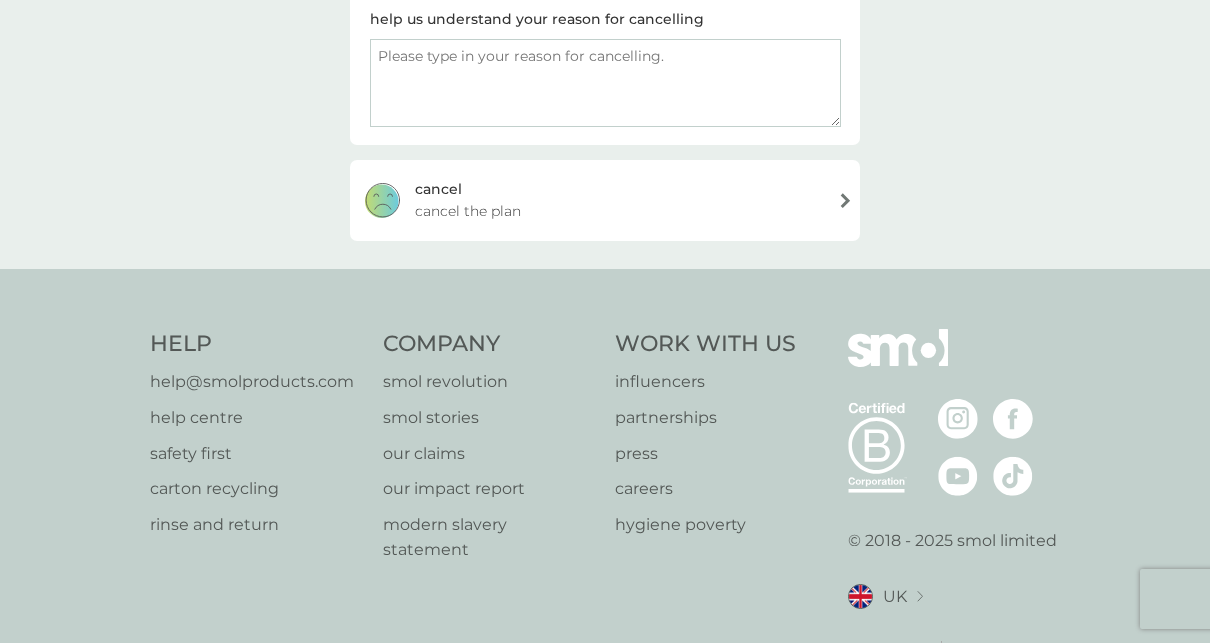 scroll, scrollTop: 366, scrollLeft: 0, axis: vertical 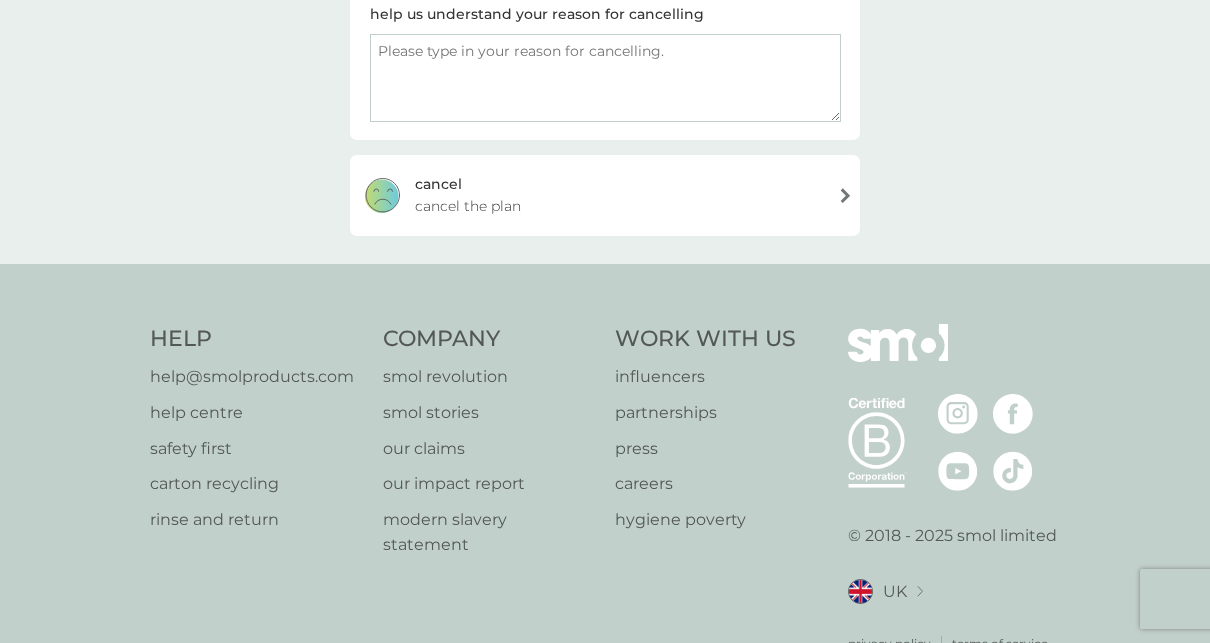 click on "cancel cancel the plan" at bounding box center [605, 195] 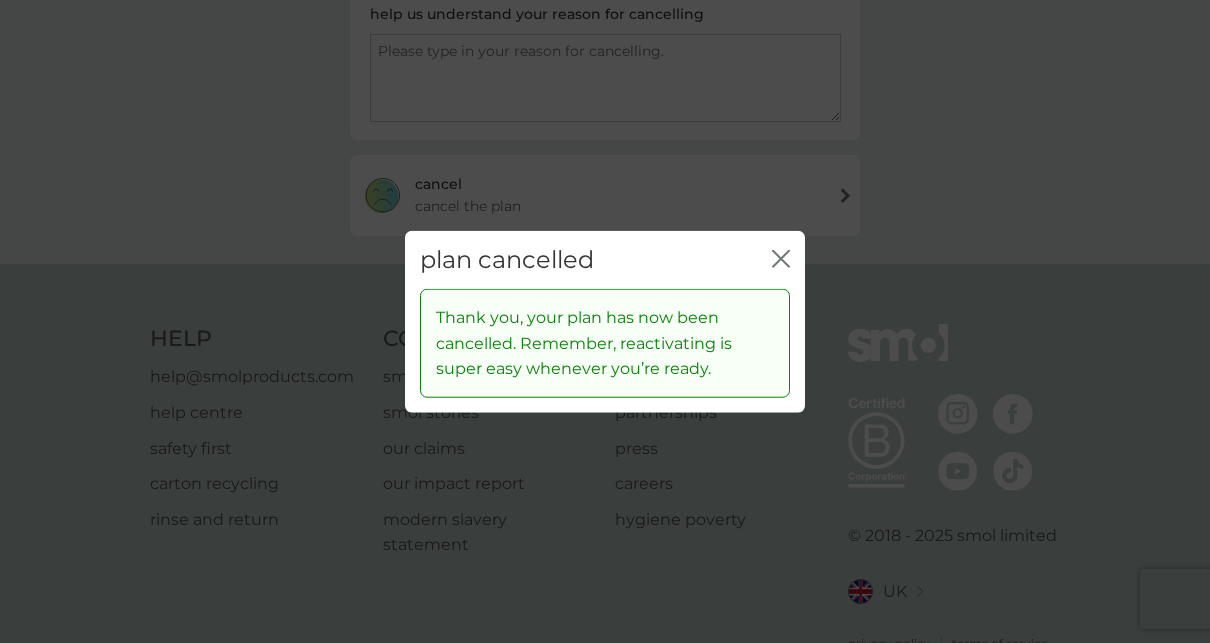 click 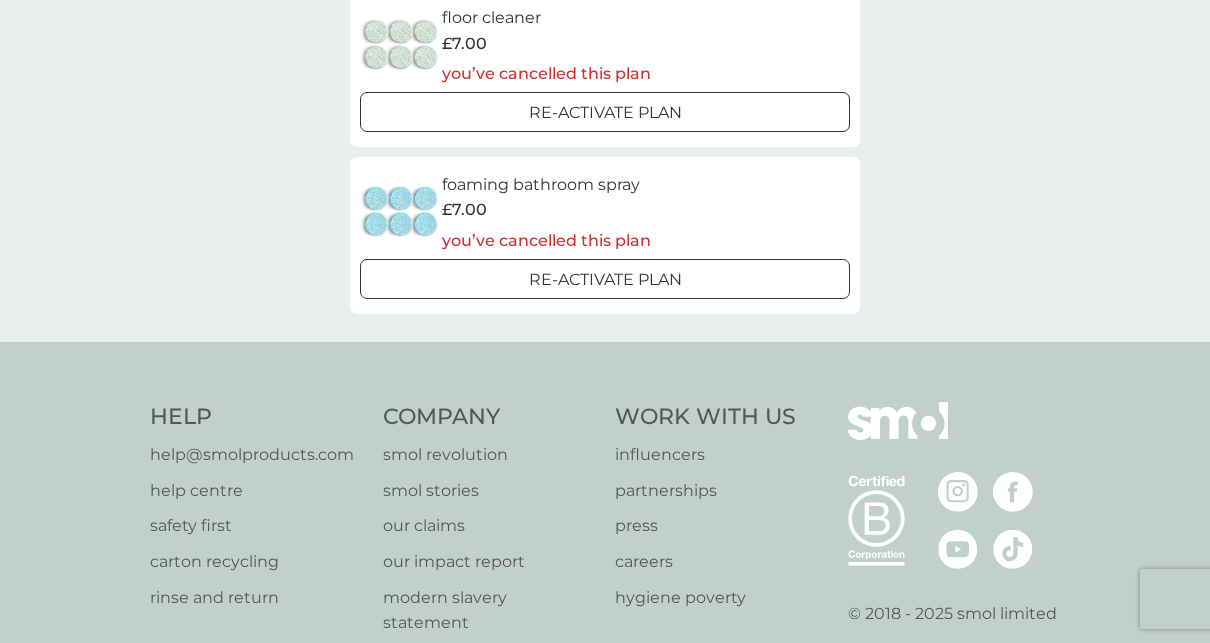 scroll, scrollTop: 733, scrollLeft: 0, axis: vertical 